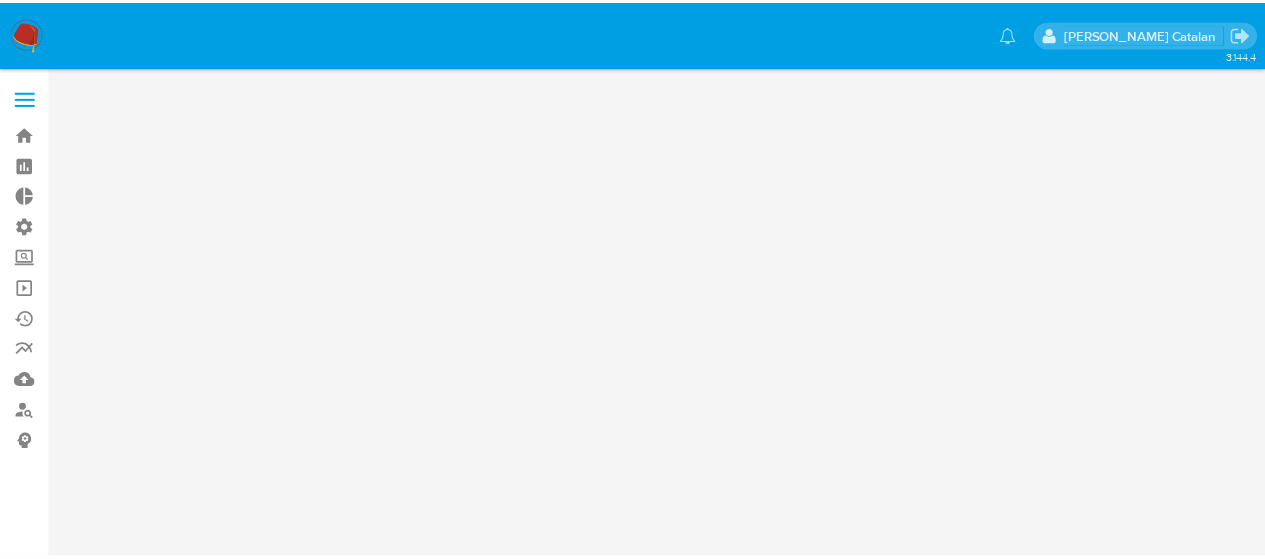 scroll, scrollTop: 0, scrollLeft: 0, axis: both 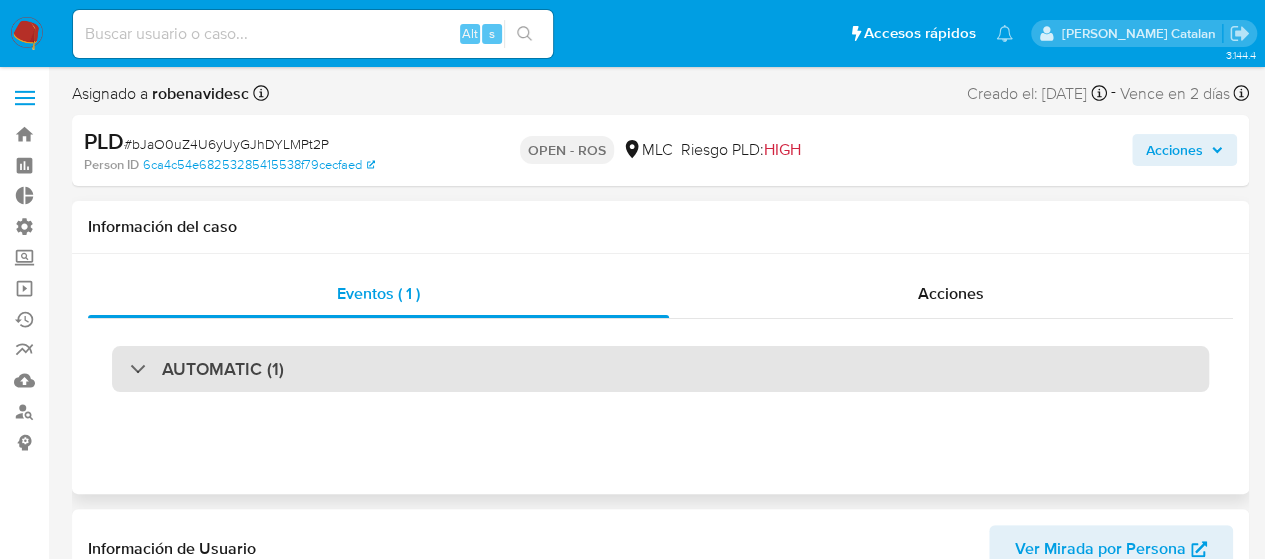 select on "10" 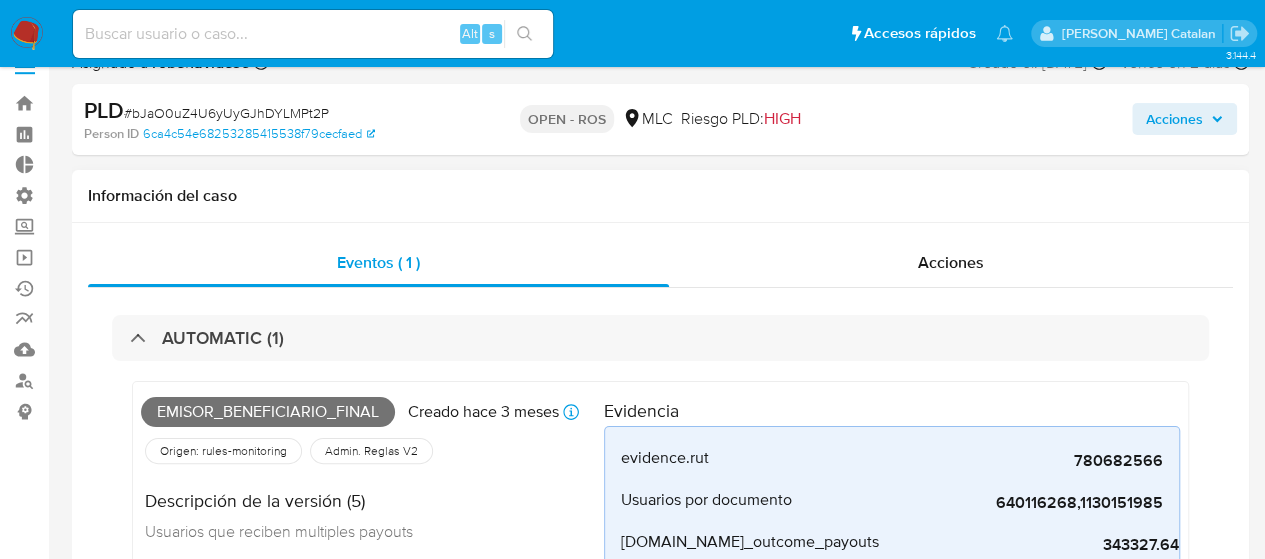 scroll, scrollTop: 0, scrollLeft: 0, axis: both 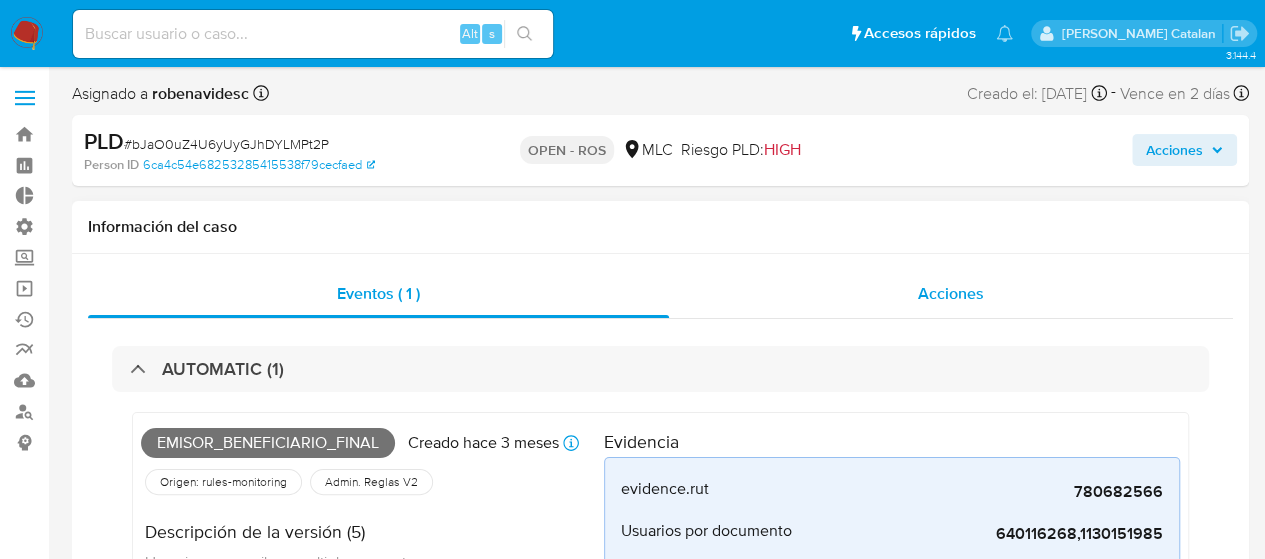 click on "Acciones" at bounding box center (951, 293) 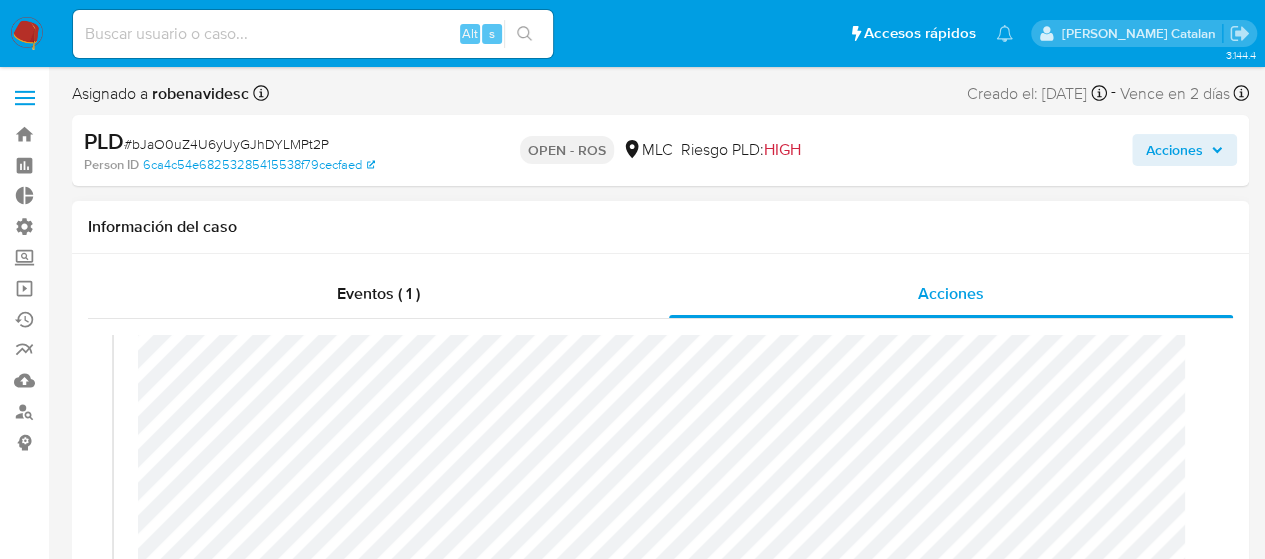 scroll, scrollTop: 132, scrollLeft: 0, axis: vertical 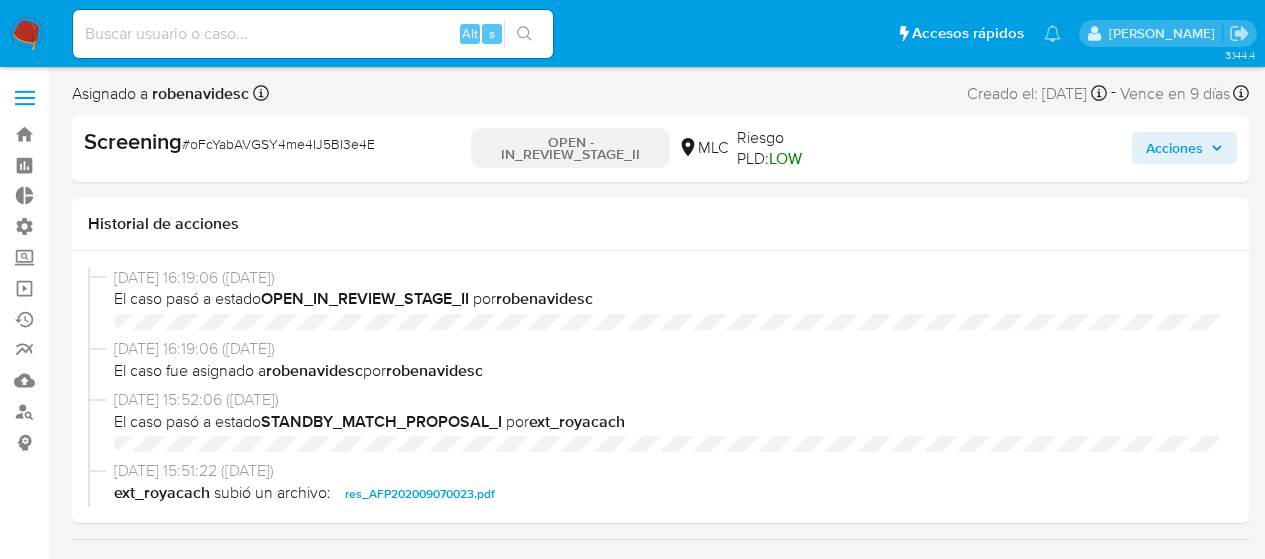 select on "10" 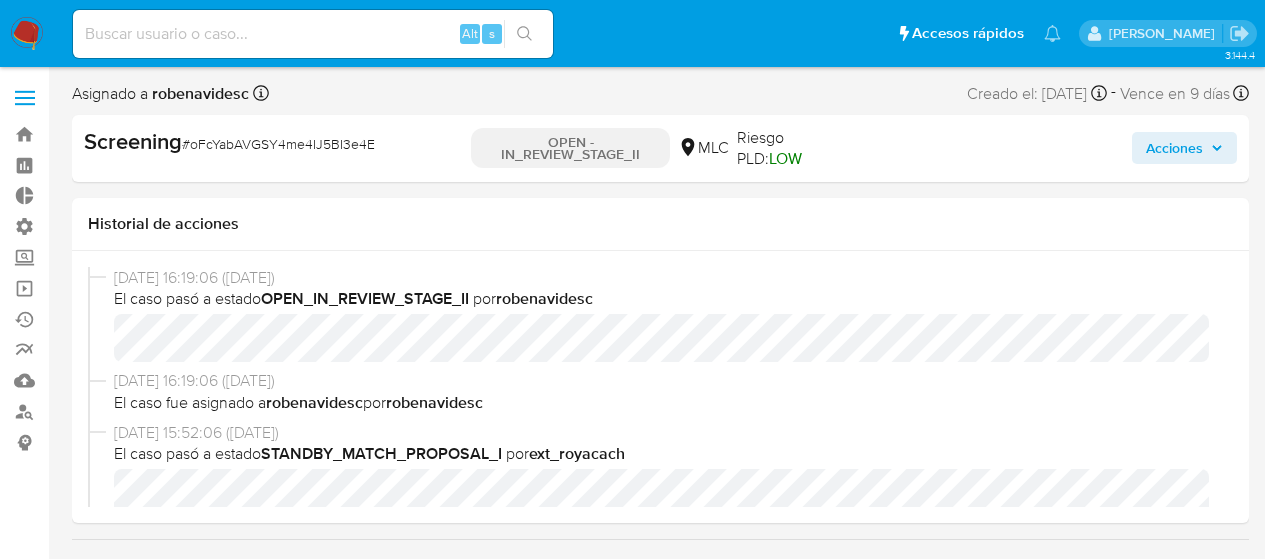 scroll, scrollTop: 0, scrollLeft: 0, axis: both 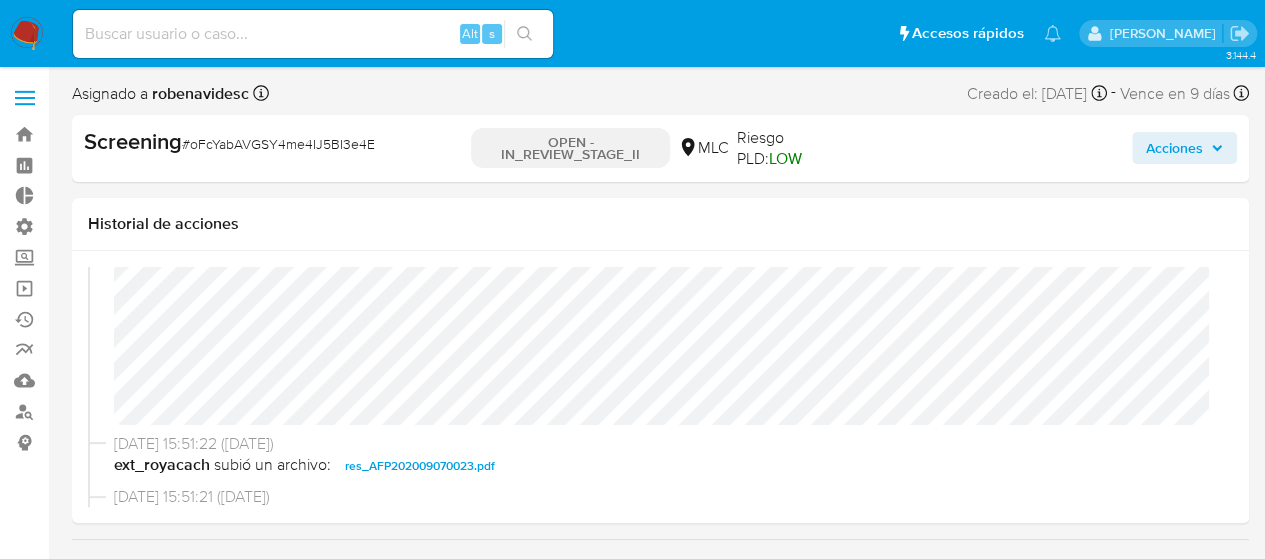 click on "Acciones" at bounding box center (1184, 148) 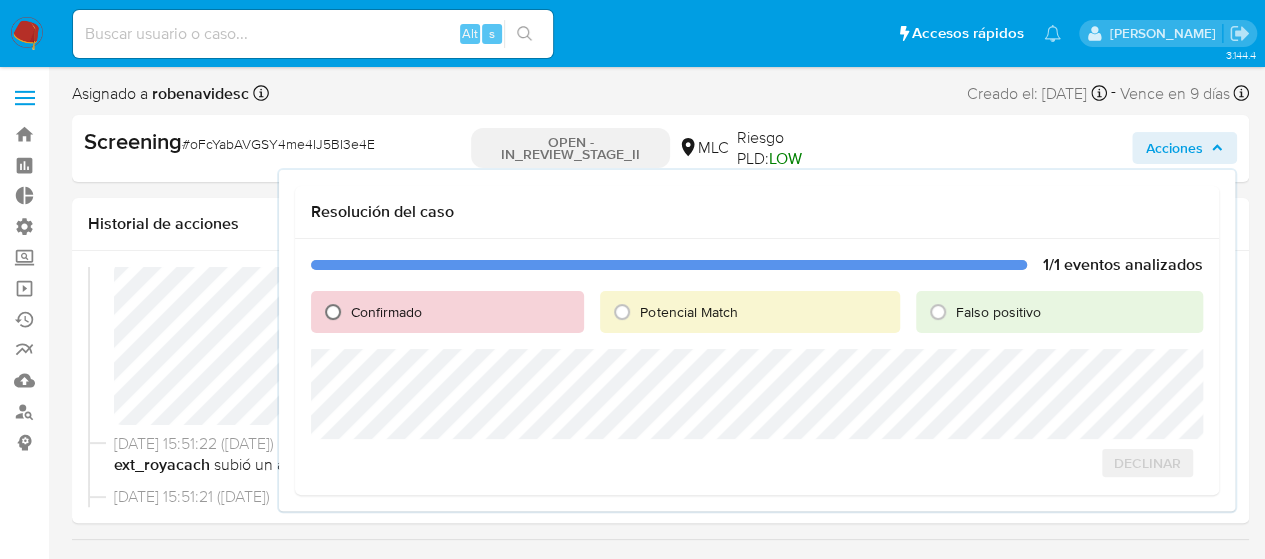 click on "Confirmado" at bounding box center [333, 312] 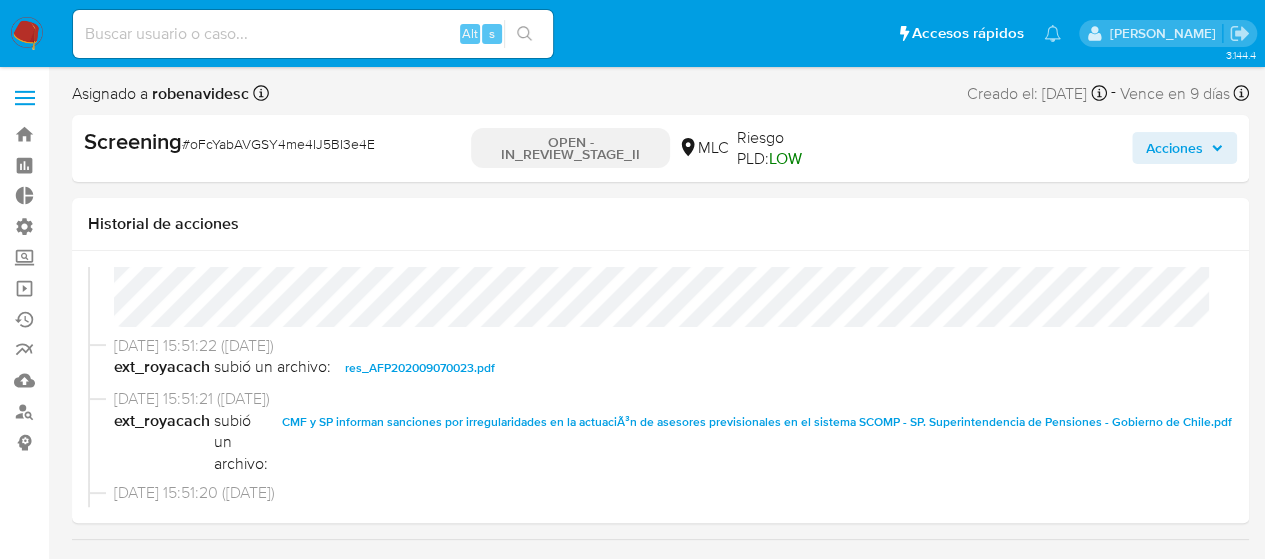 scroll, scrollTop: 339, scrollLeft: 0, axis: vertical 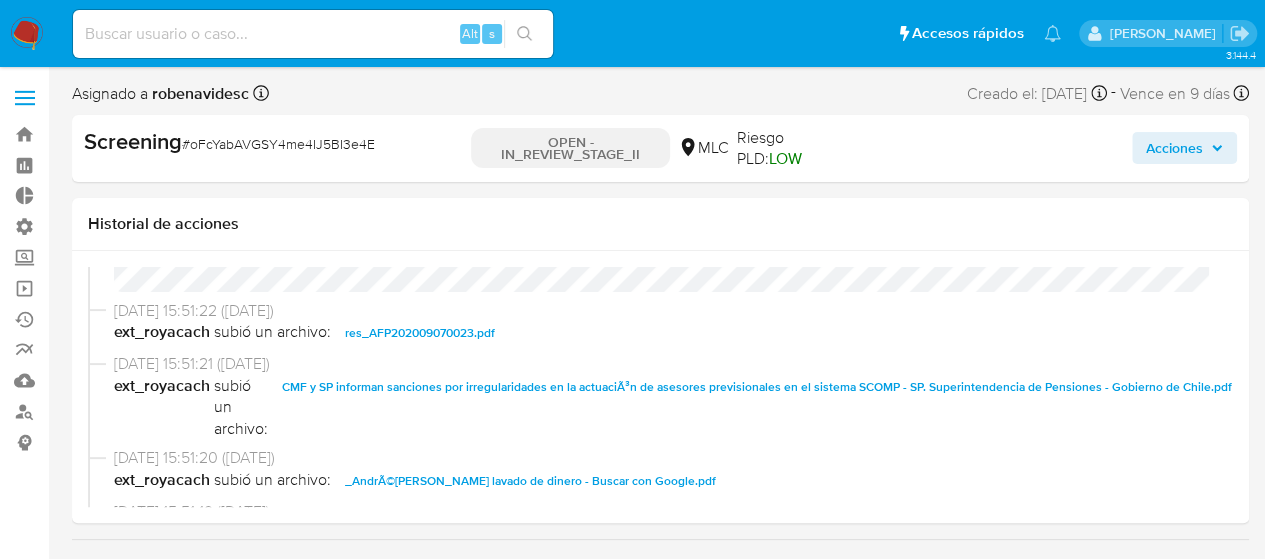 click on "res_AFP202009070023.pdf" at bounding box center (420, 333) 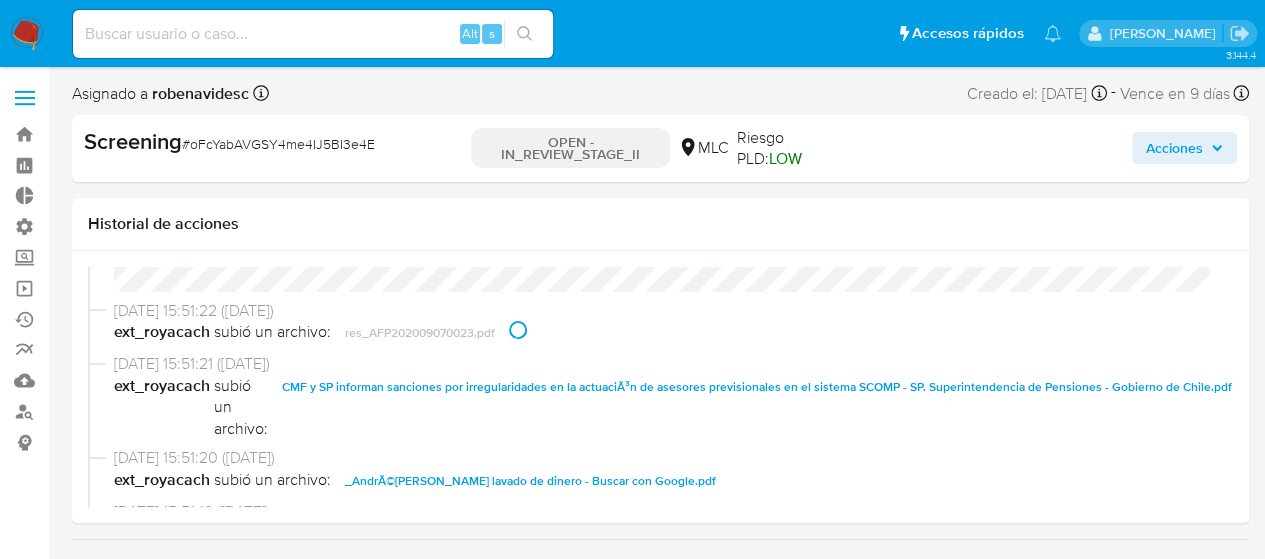 click on "CMF y SP informan sanciones por irregularidades en la actuaciÃ³n de asesores previsionales en el sistema SCOMP - SP. Superintendencia de Pensiones - Gobierno de Chile.pdf" at bounding box center (757, 387) 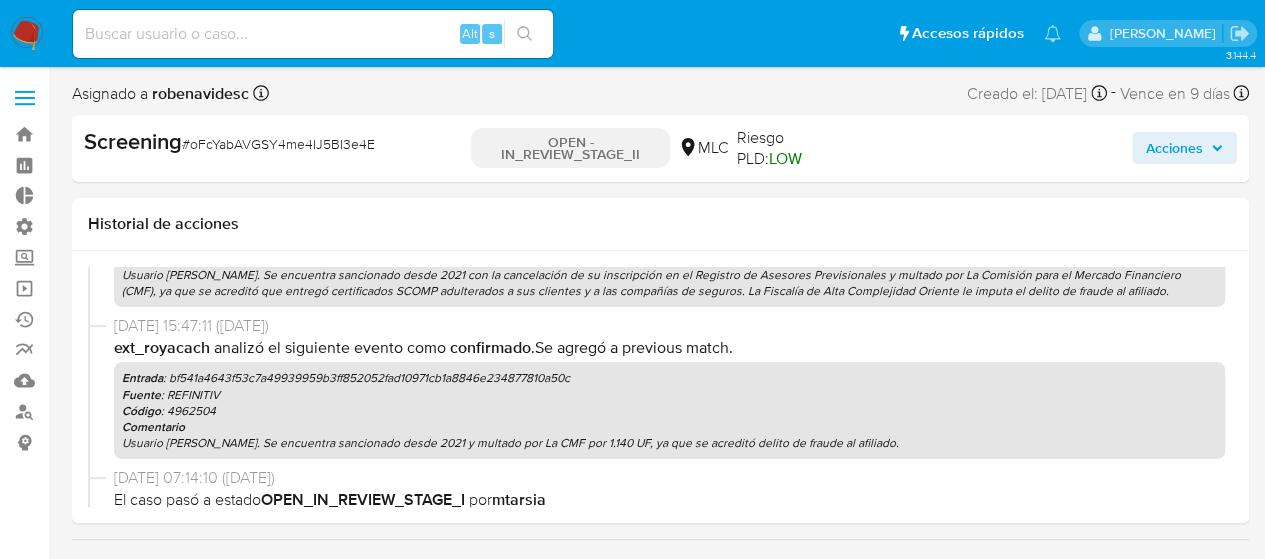 scroll, scrollTop: 896, scrollLeft: 0, axis: vertical 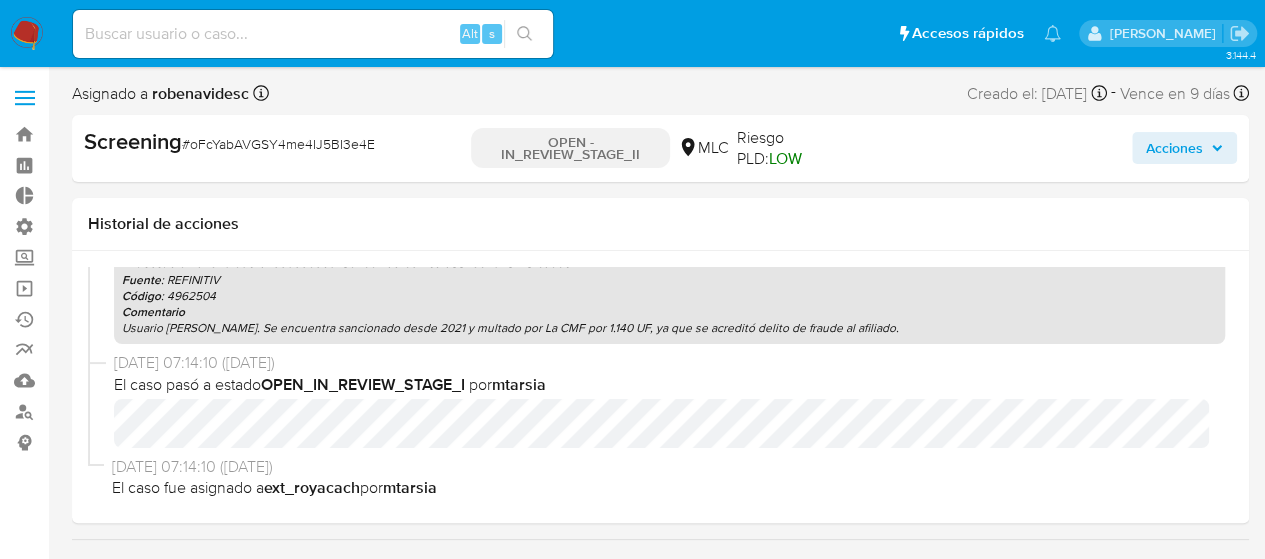 click on "Usuario Andrés Orrego Arriagada. Se encuentra sancionado desde 2021 y multado por La CMF por 1.140 UF, ya que se acreditó delito de fraude al afiliado." at bounding box center (669, 328) 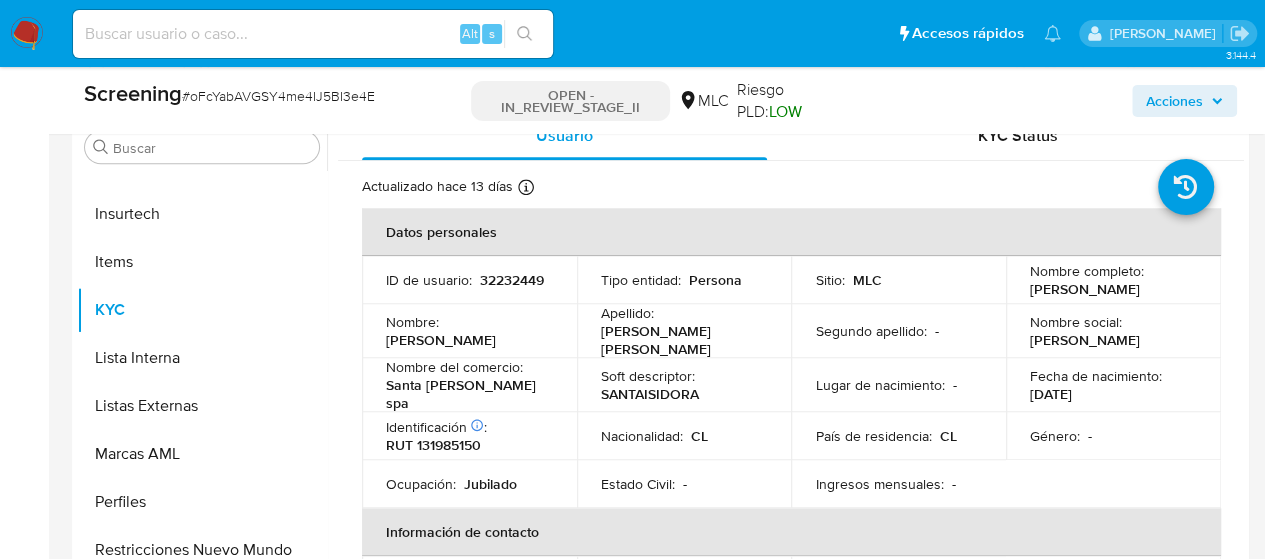 scroll, scrollTop: 902, scrollLeft: 0, axis: vertical 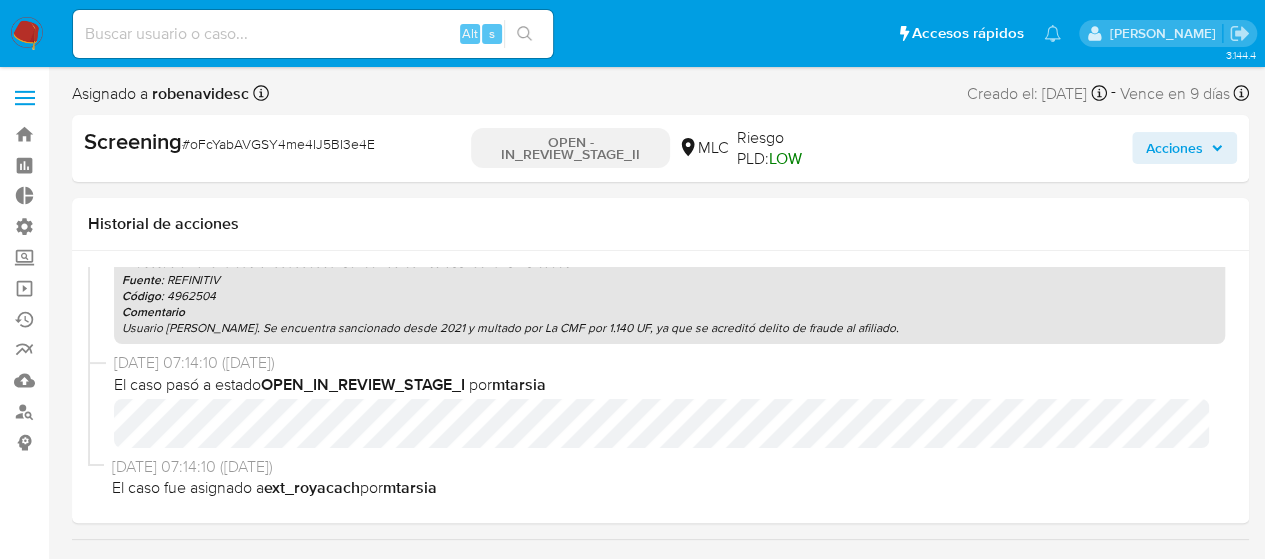 click on "Acciones" at bounding box center (1174, 148) 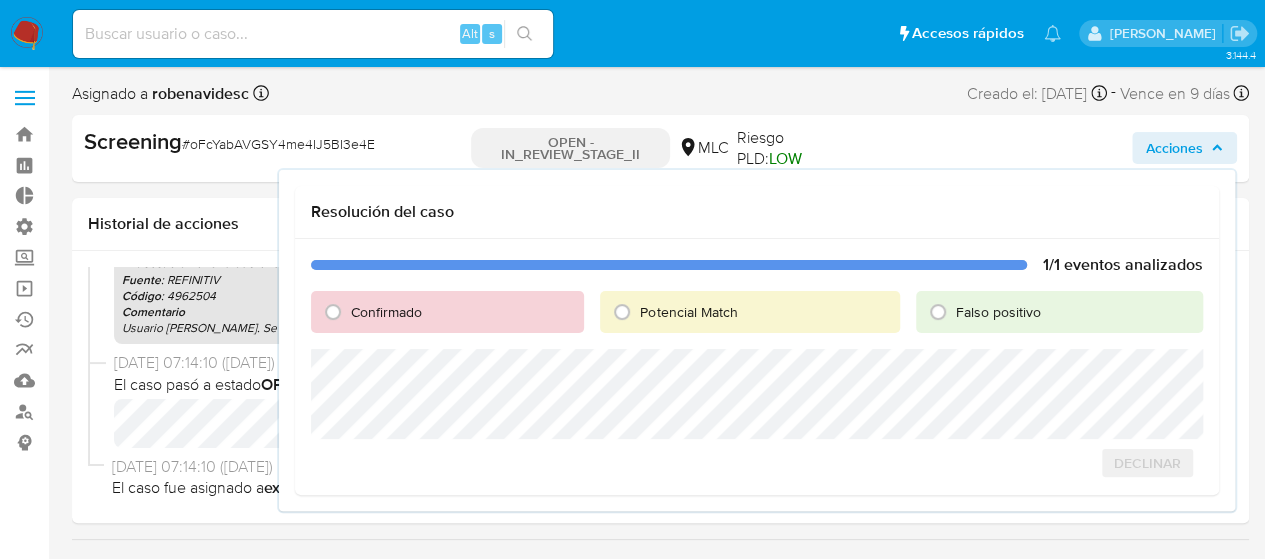 click on "Confirmado" at bounding box center (447, 312) 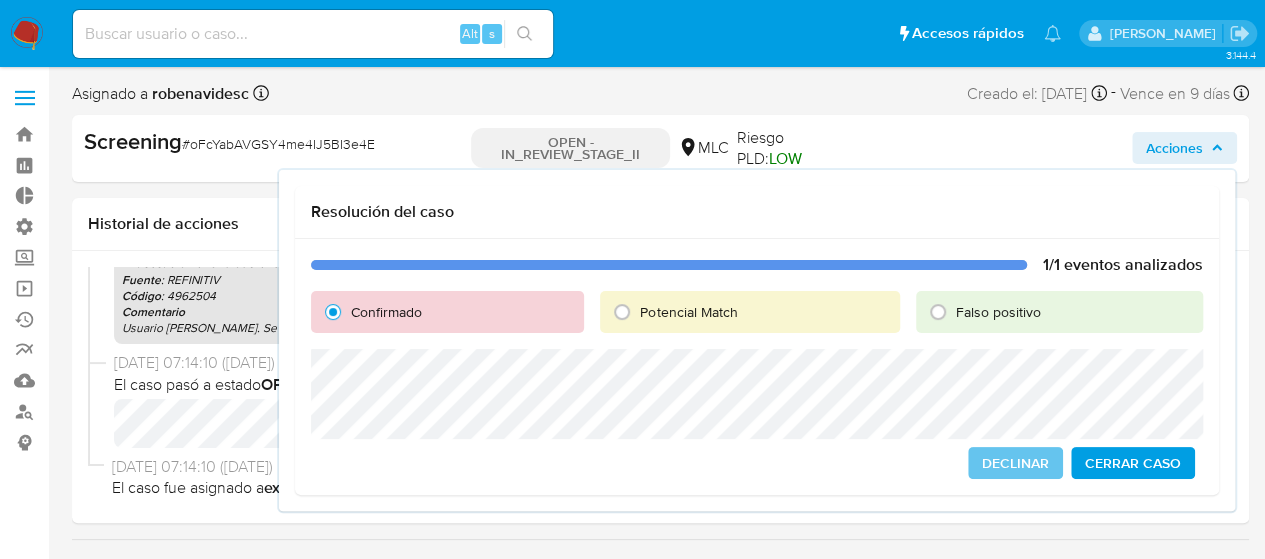 click on "El caso pasó a estado  OPEN_IN_REVIEW_STAGE_I      por  mtarsia" at bounding box center [669, 385] 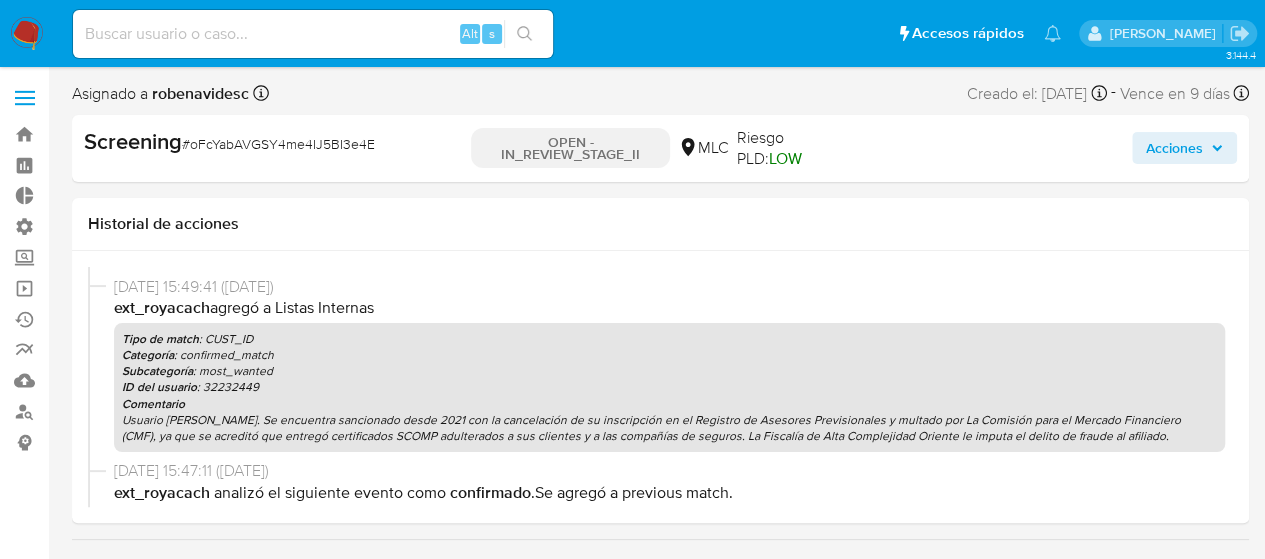 scroll, scrollTop: 896, scrollLeft: 0, axis: vertical 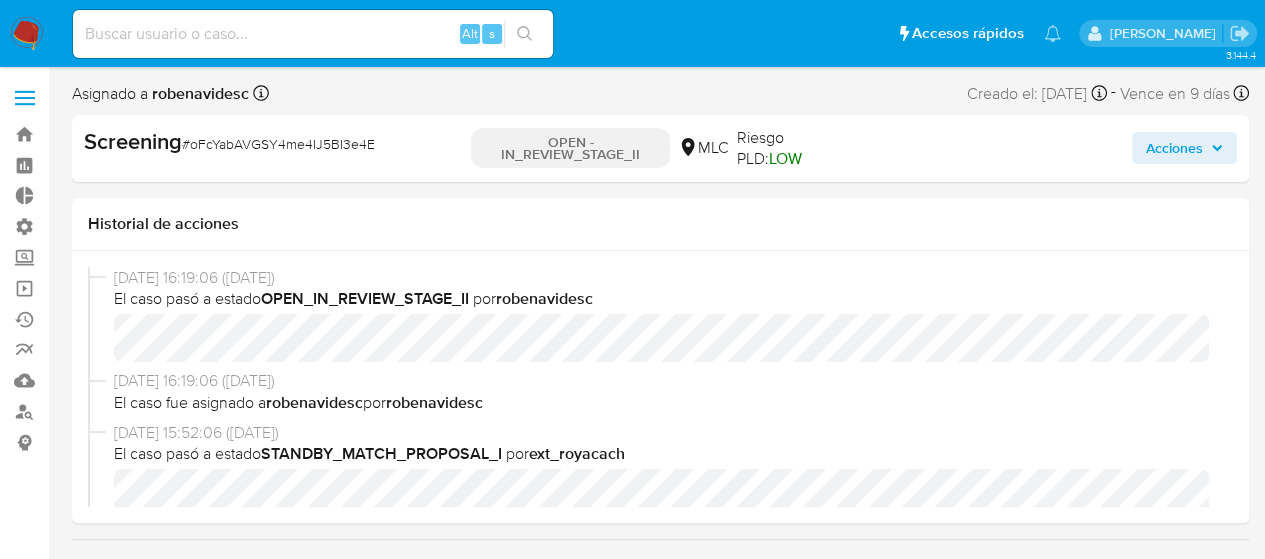 click on "Acciones" at bounding box center (1174, 148) 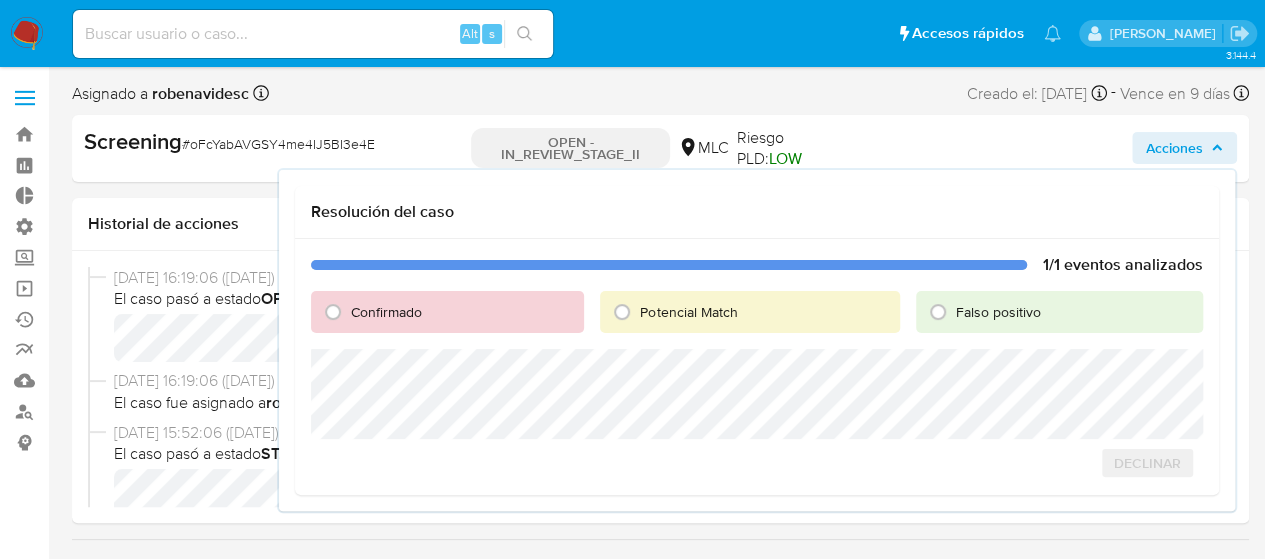 click on "Confirmado" at bounding box center [447, 312] 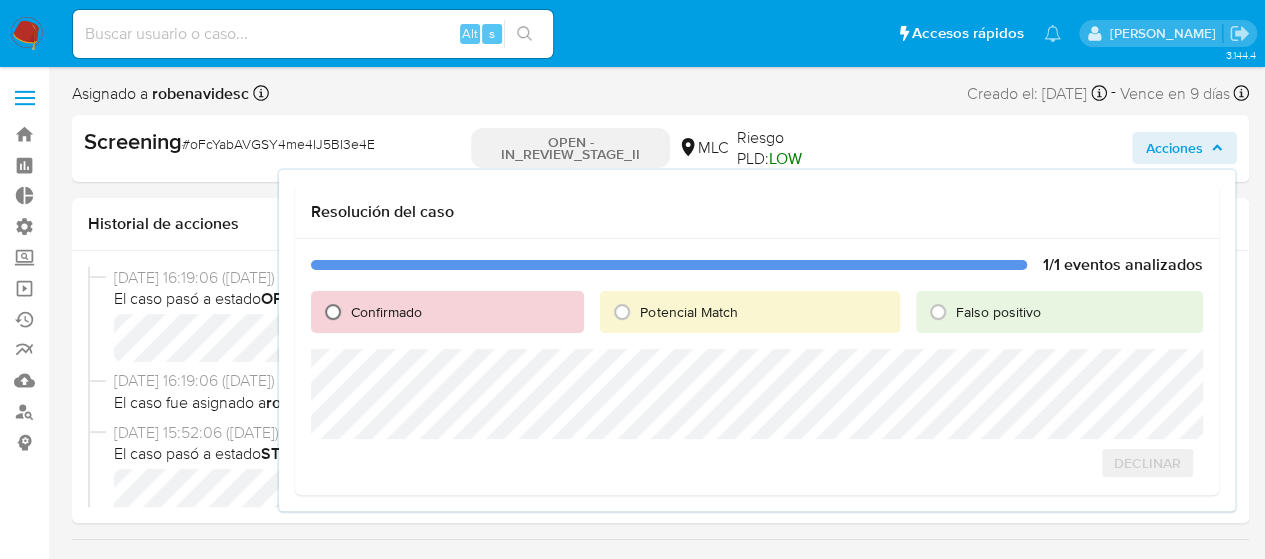 click on "Confirmado" at bounding box center [333, 312] 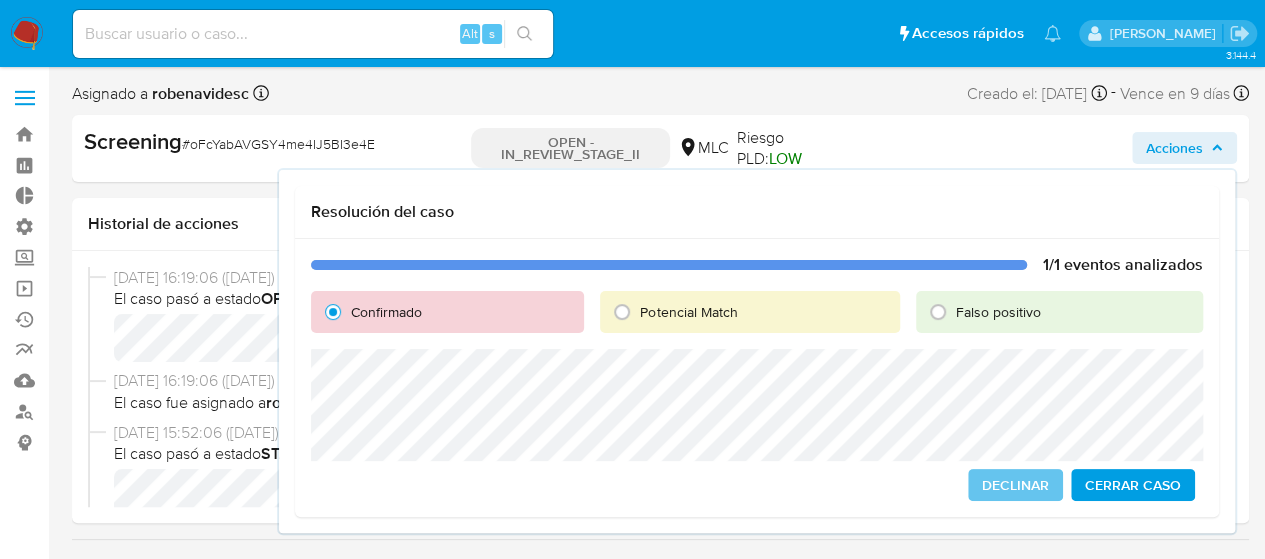 click on "Cerrar Caso" at bounding box center (1133, 485) 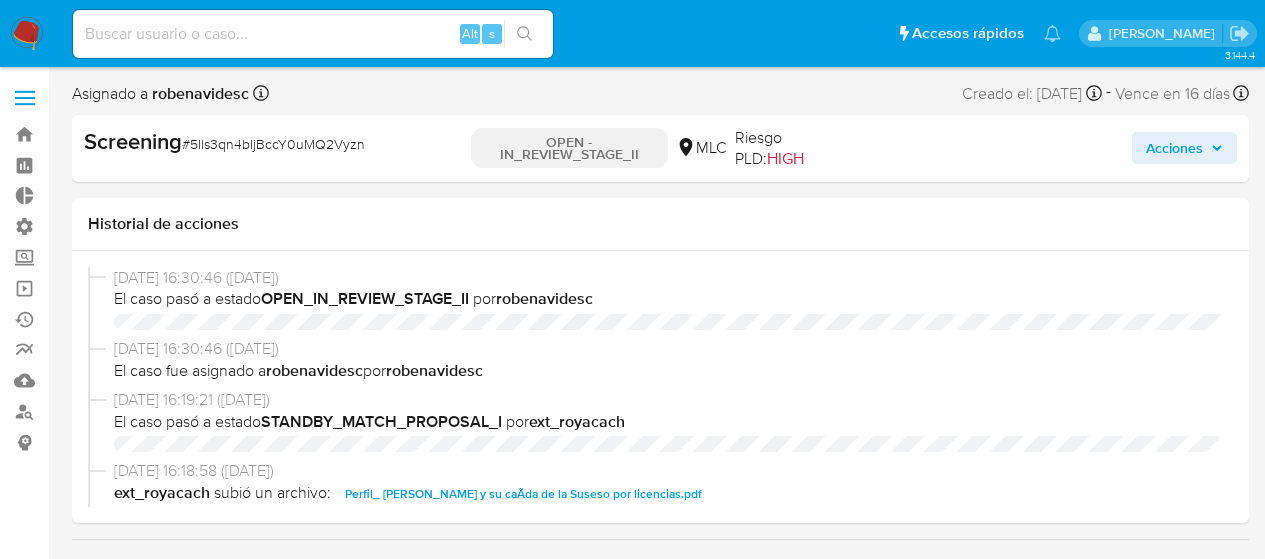 select on "10" 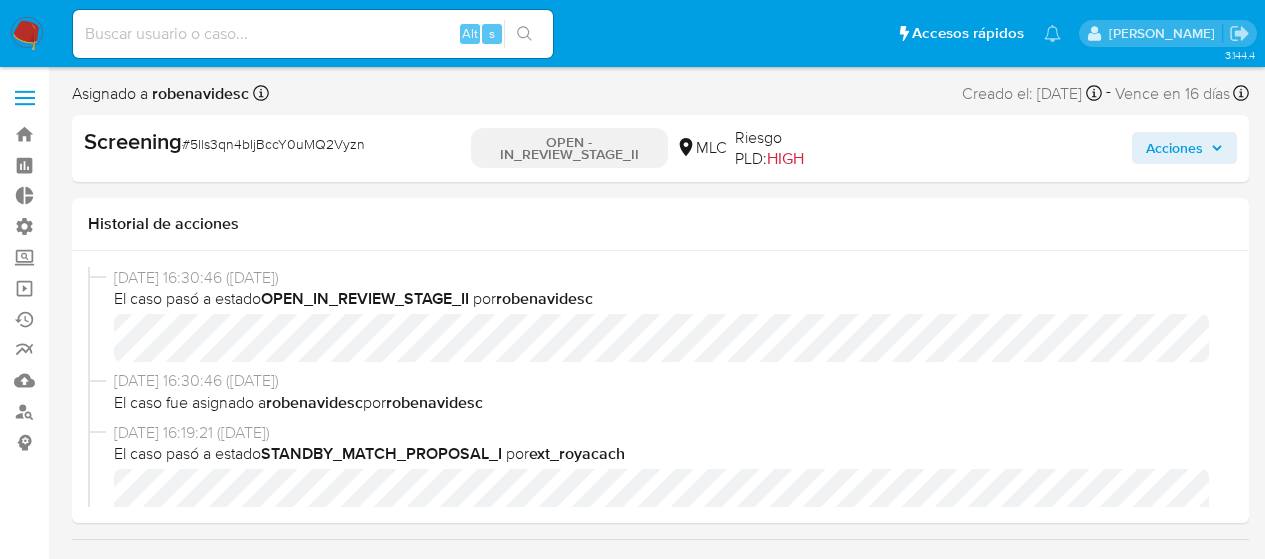 scroll, scrollTop: 0, scrollLeft: 0, axis: both 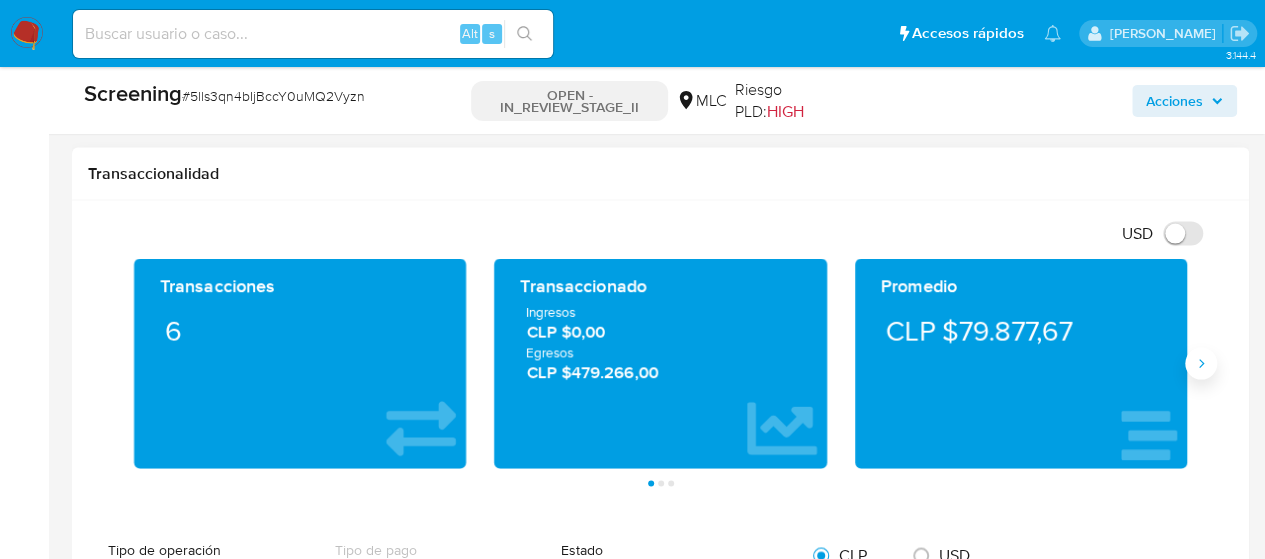 click 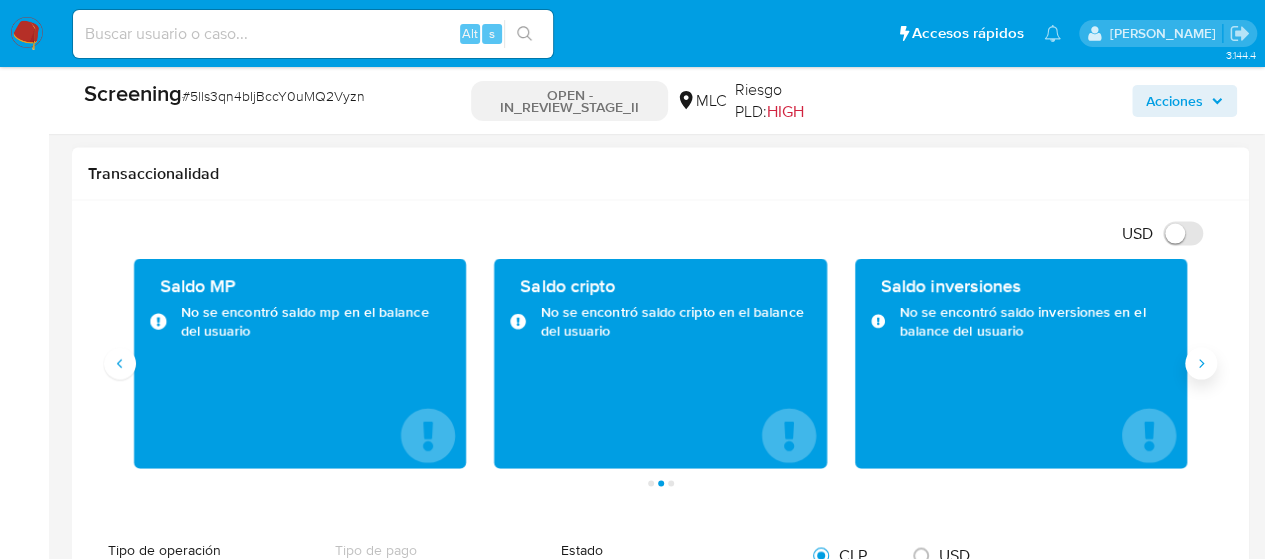 click 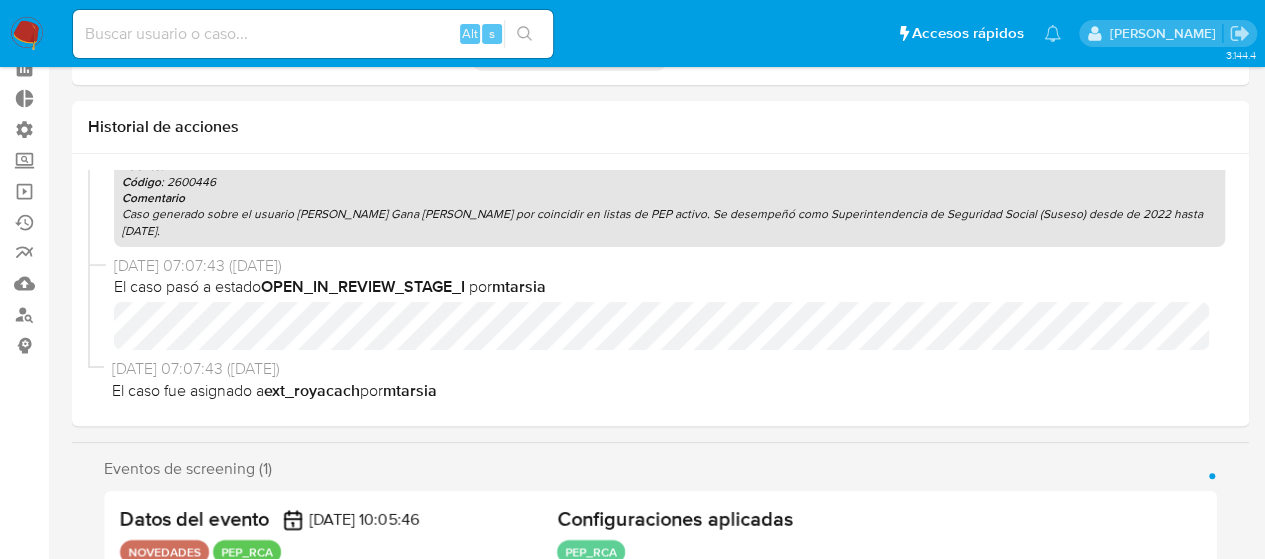 scroll, scrollTop: 0, scrollLeft: 0, axis: both 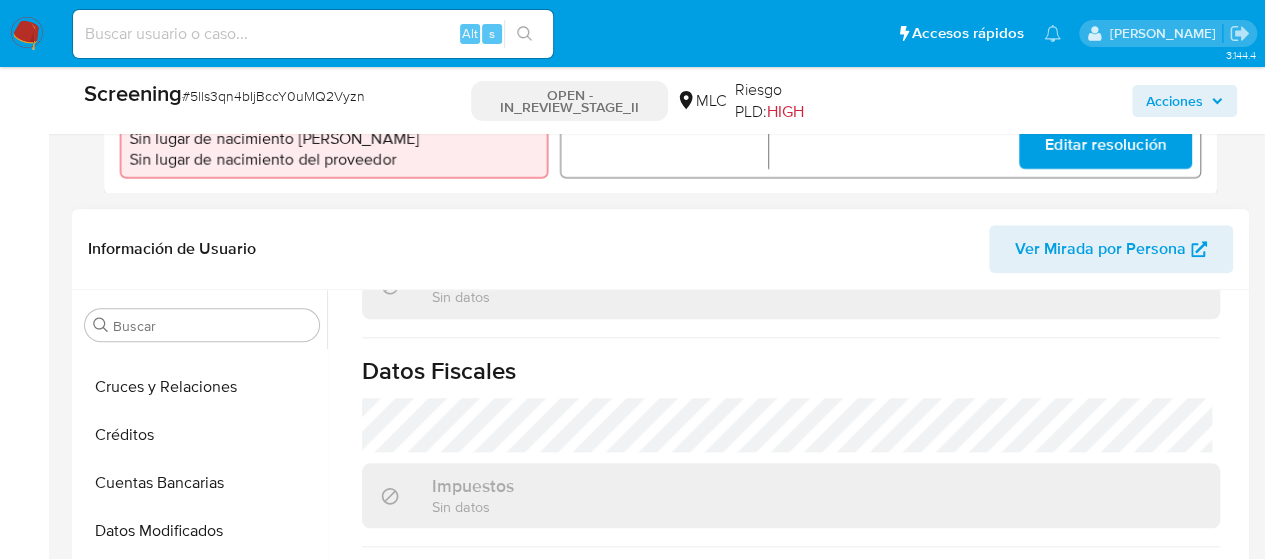 click on "Datos Fiscales" at bounding box center [791, 371] 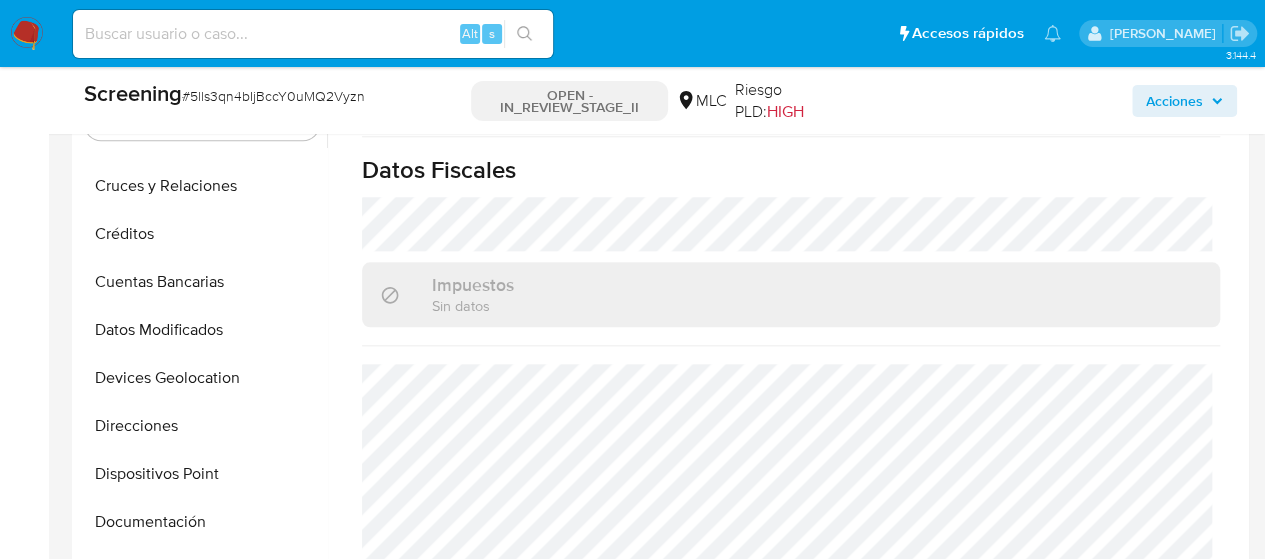 scroll, scrollTop: 972, scrollLeft: 0, axis: vertical 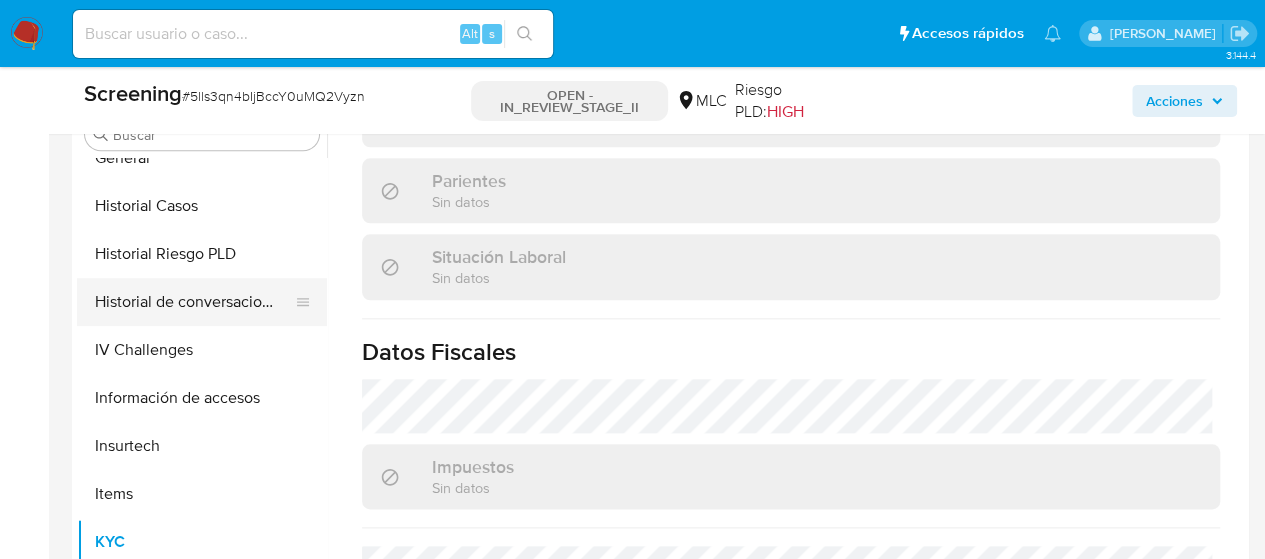 click on "Historial de conversaciones" at bounding box center (194, 302) 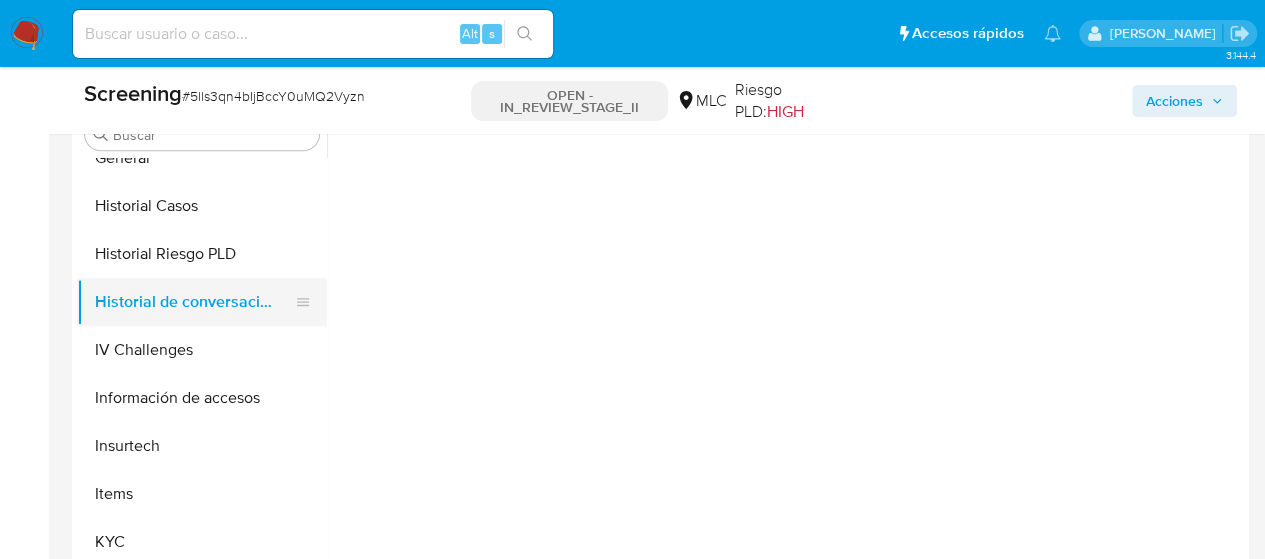 scroll, scrollTop: 0, scrollLeft: 0, axis: both 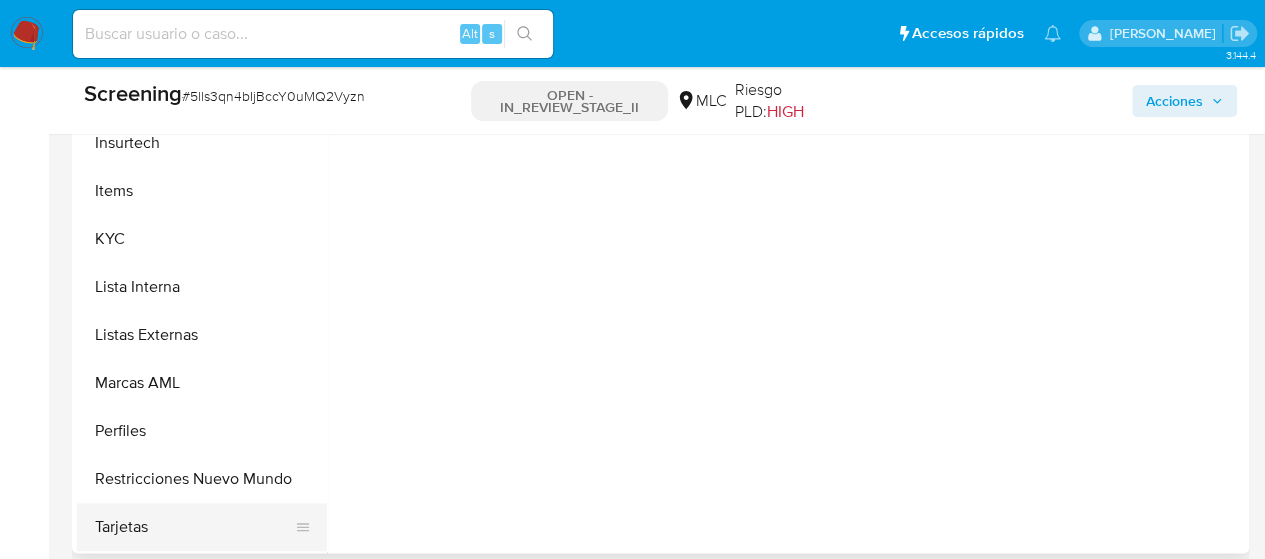 click on "Tarjetas" at bounding box center [194, 527] 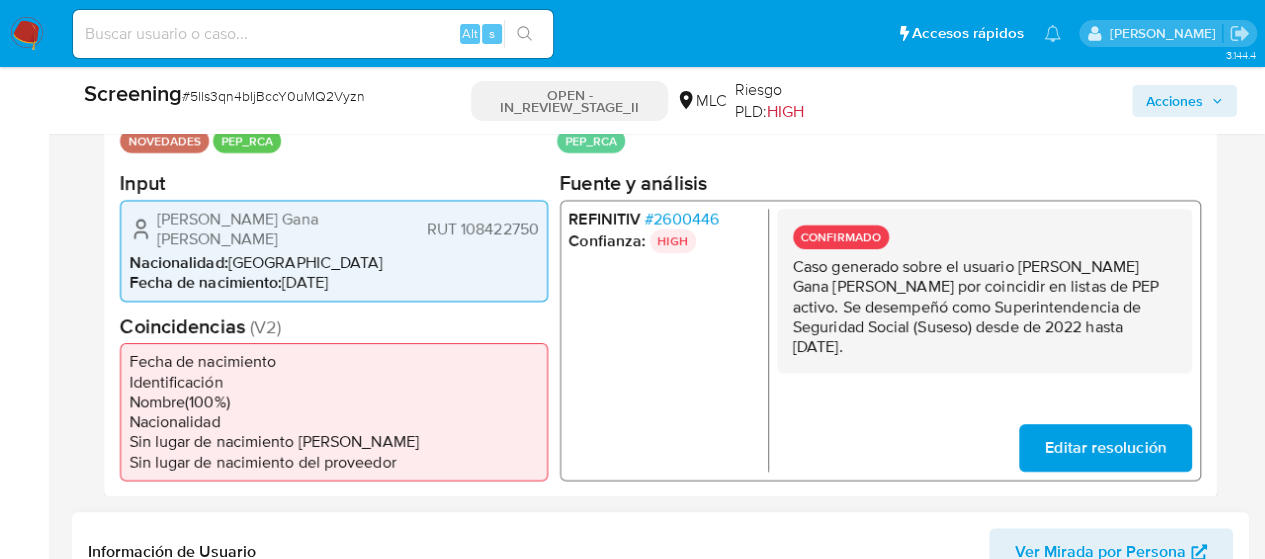 scroll, scrollTop: 272, scrollLeft: 0, axis: vertical 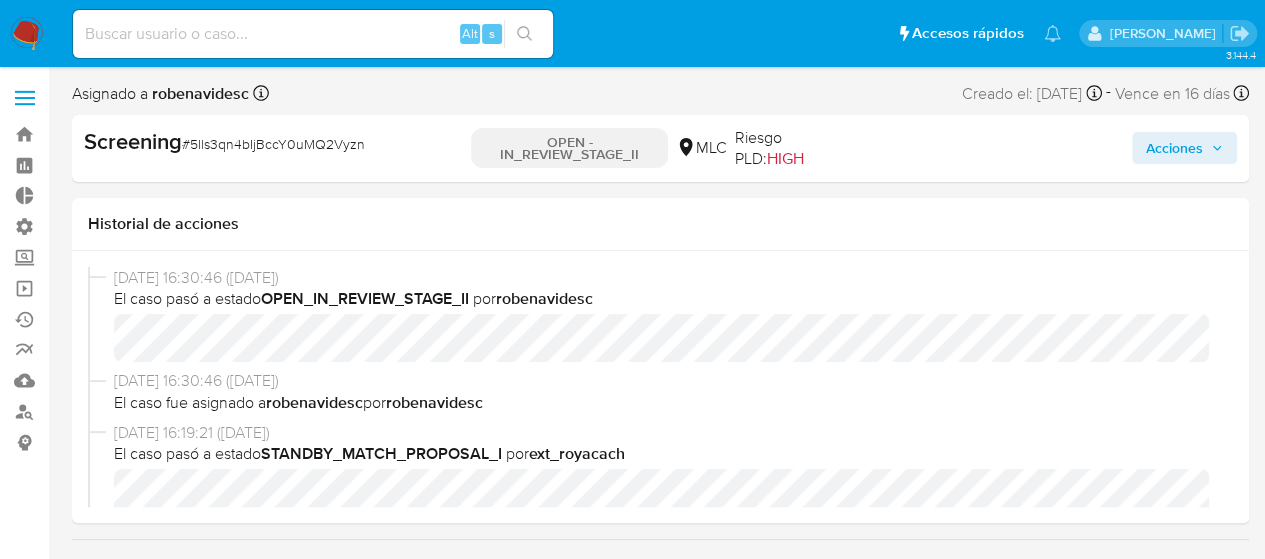 click on "Acciones" at bounding box center [1174, 148] 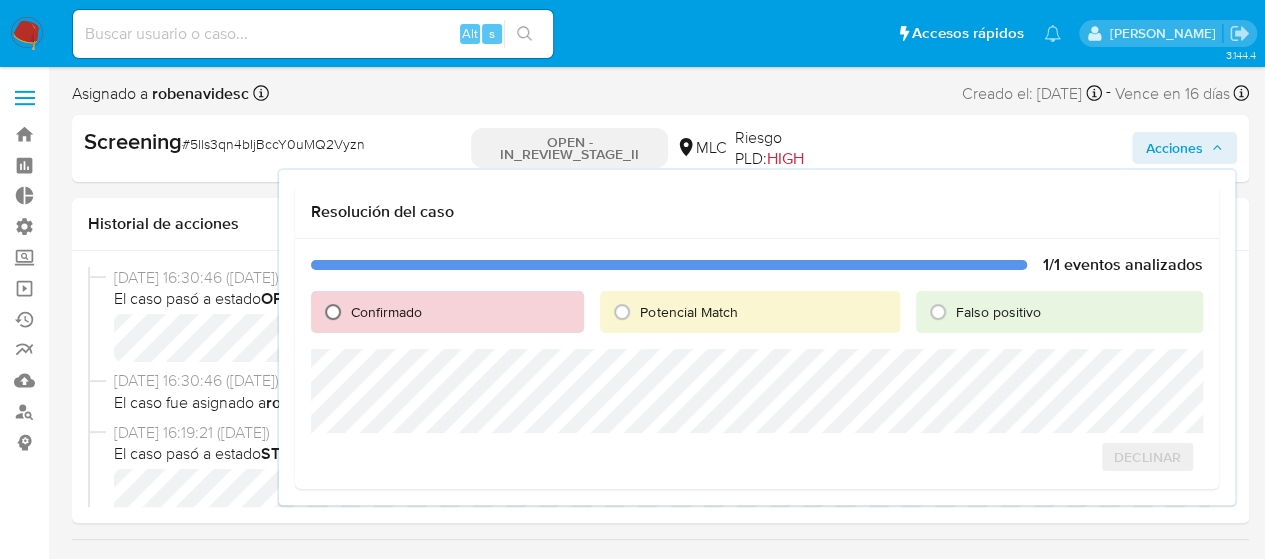 click on "Confirmado" at bounding box center (333, 312) 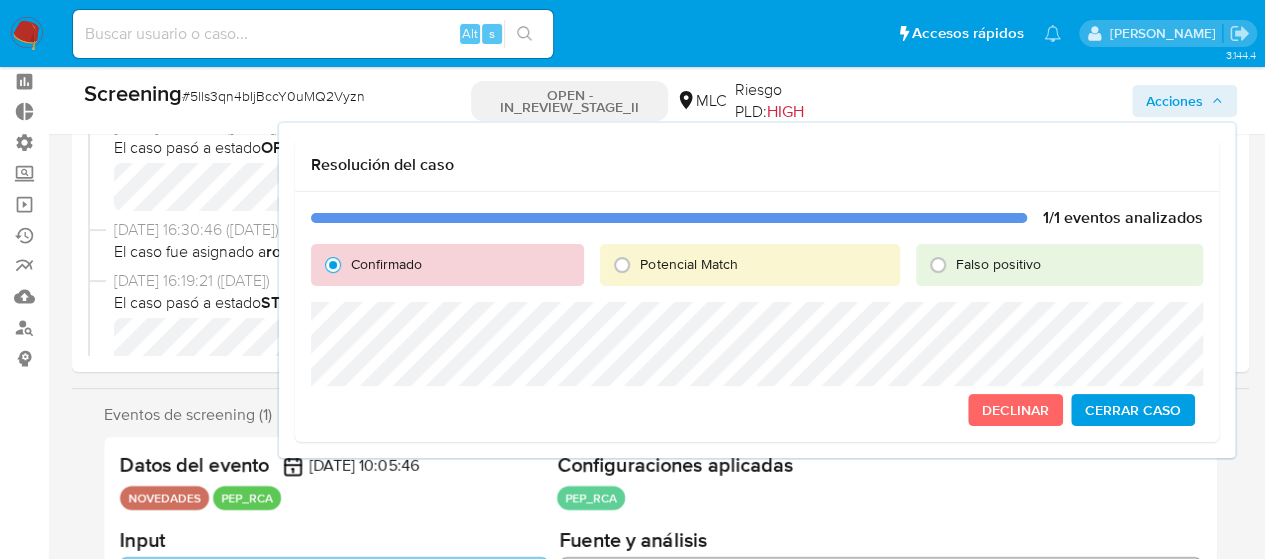 scroll, scrollTop: 82, scrollLeft: 0, axis: vertical 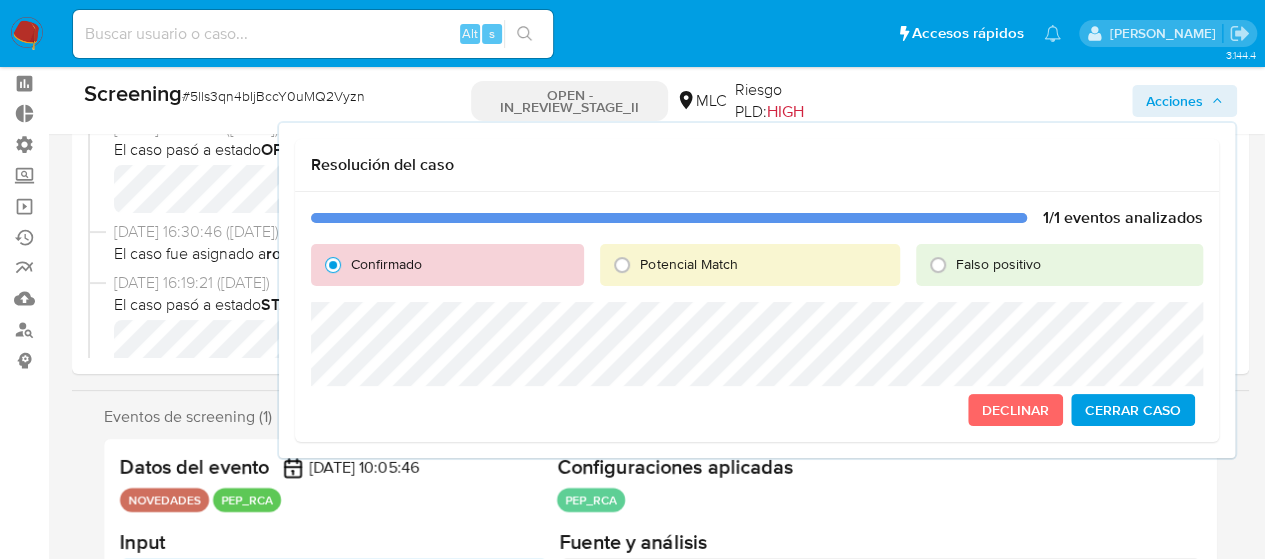 click on "Cerrar Caso" at bounding box center (1133, 410) 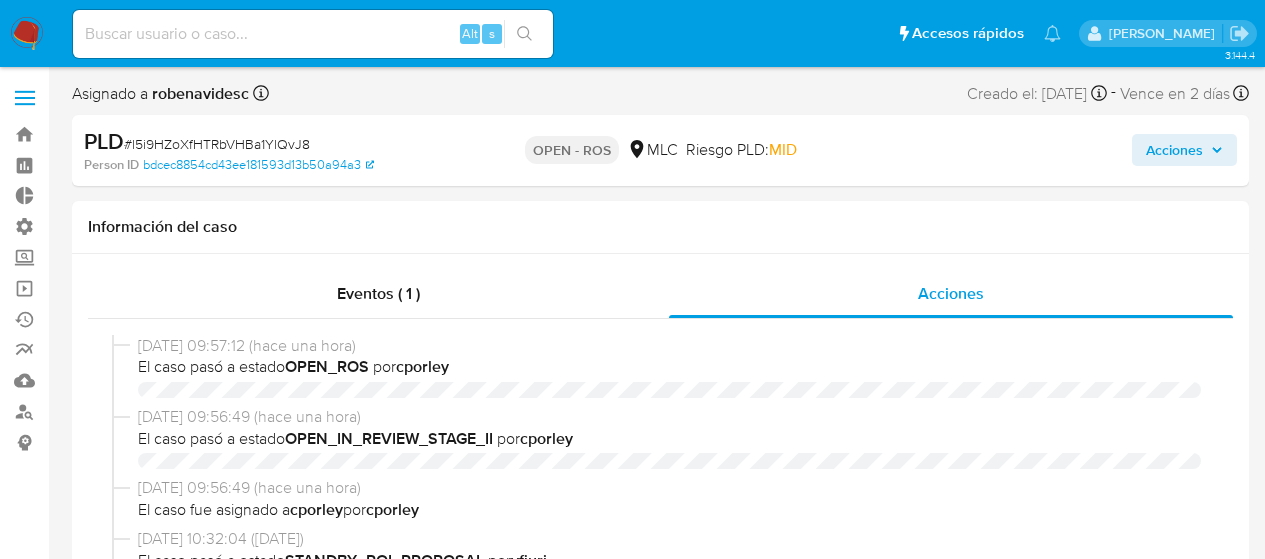 select on "10" 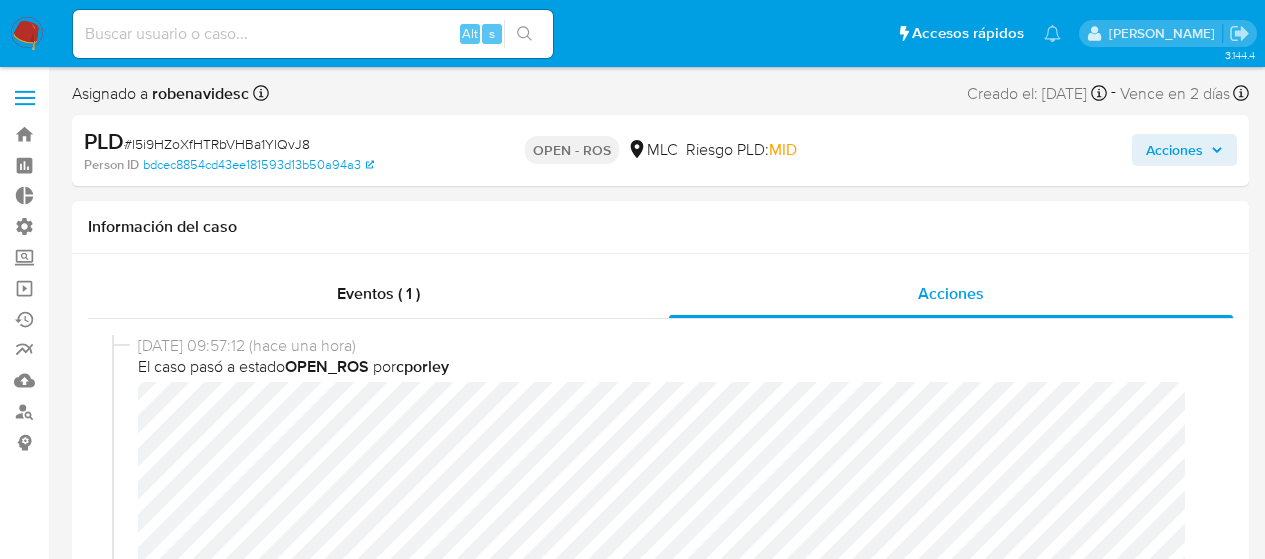 scroll, scrollTop: 0, scrollLeft: 0, axis: both 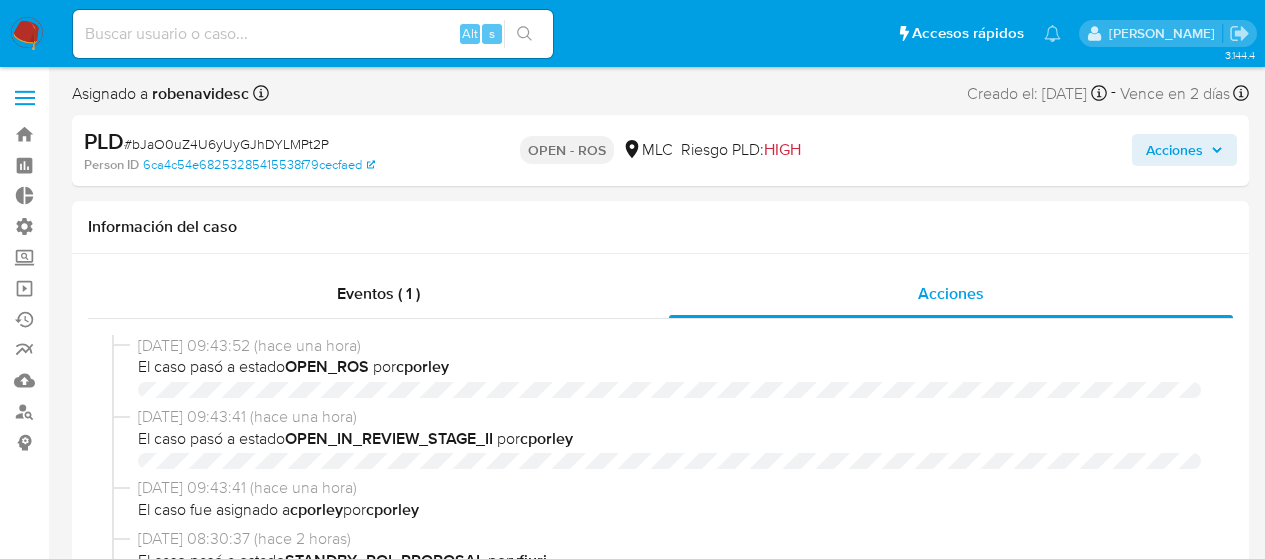 select on "10" 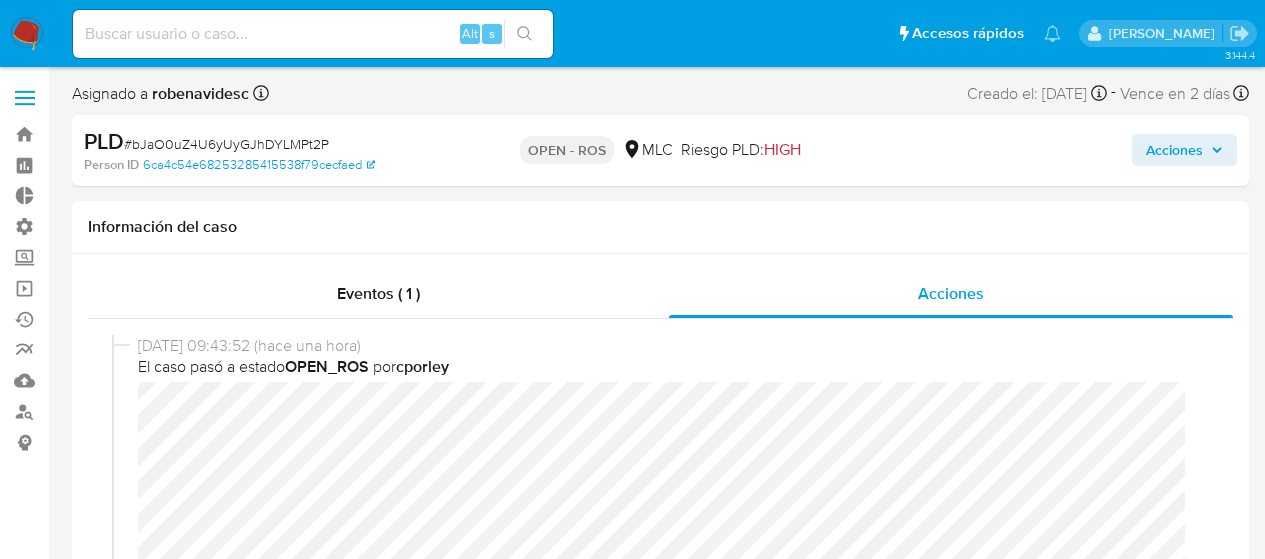 scroll, scrollTop: 0, scrollLeft: 0, axis: both 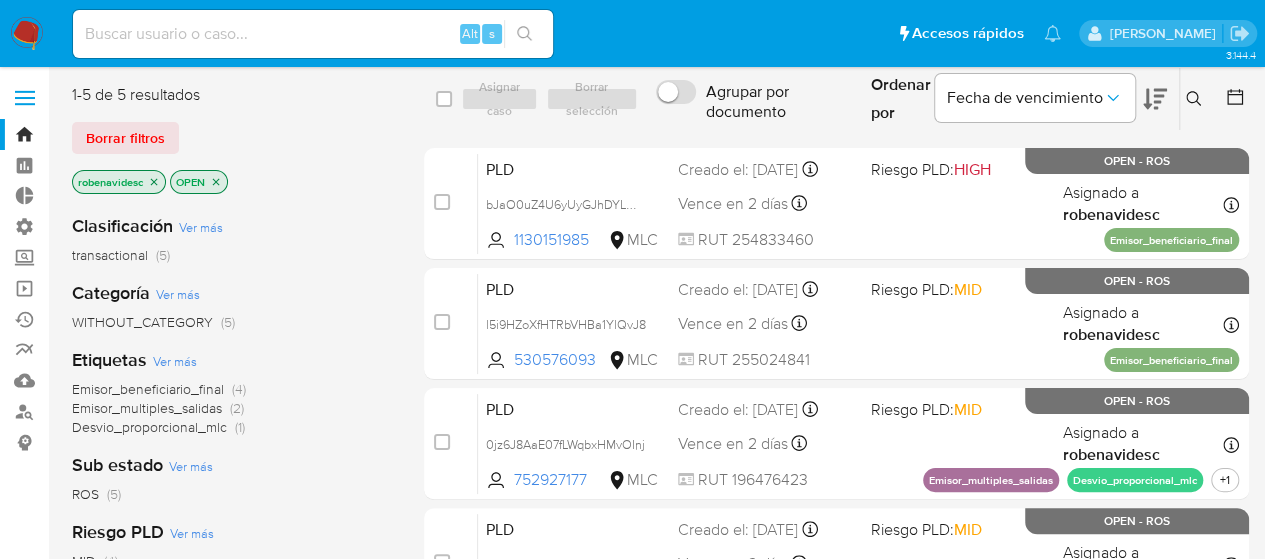 click 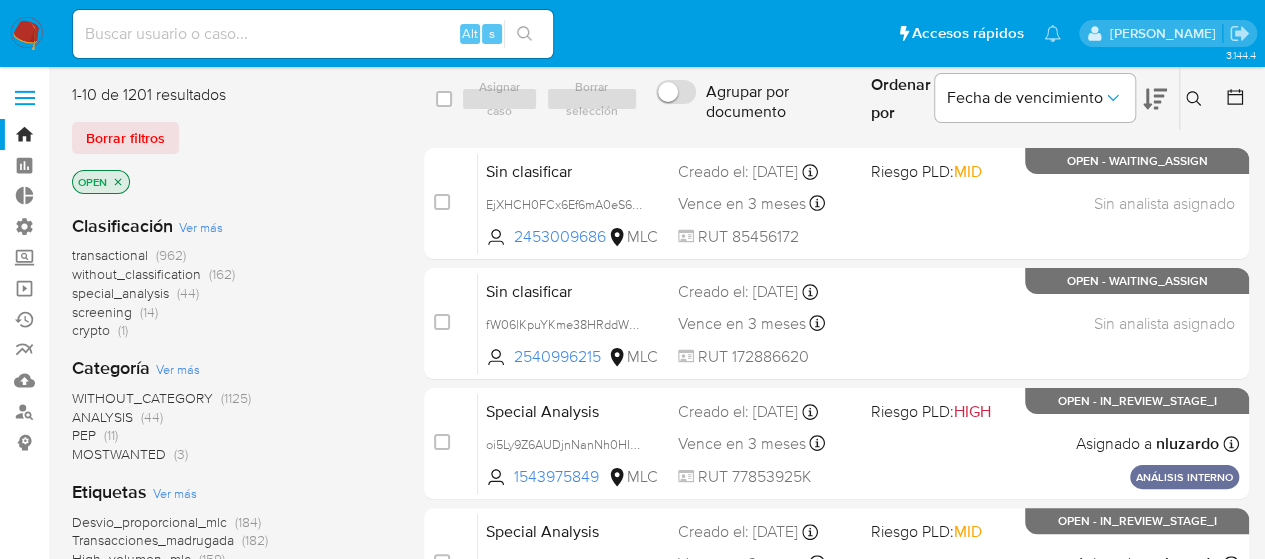 click 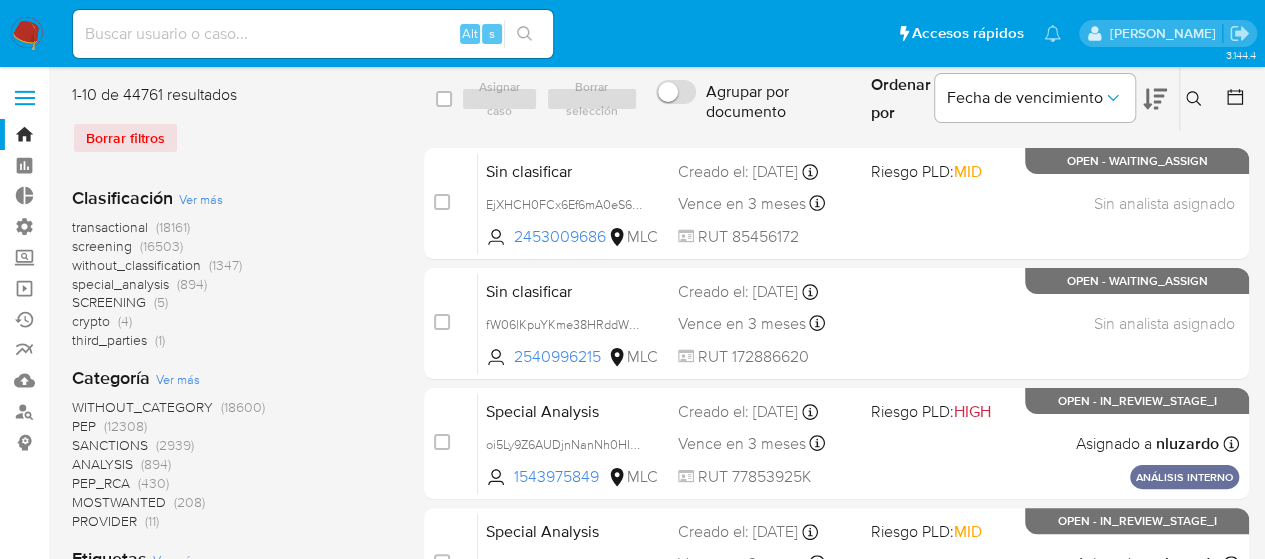 scroll, scrollTop: 7, scrollLeft: 0, axis: vertical 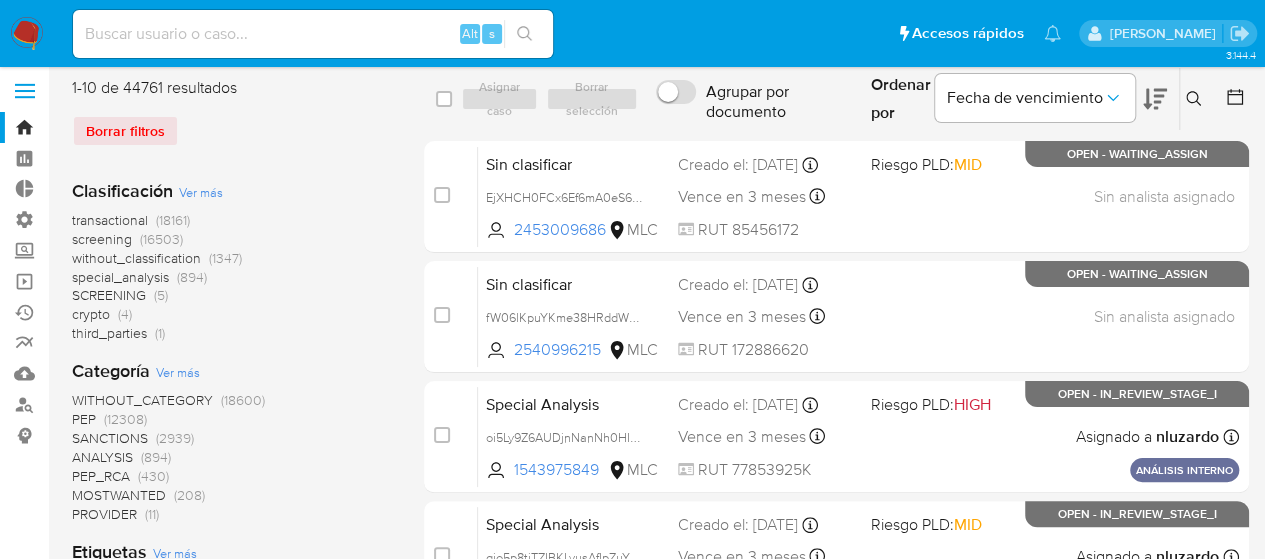 click on "screening" at bounding box center (102, 239) 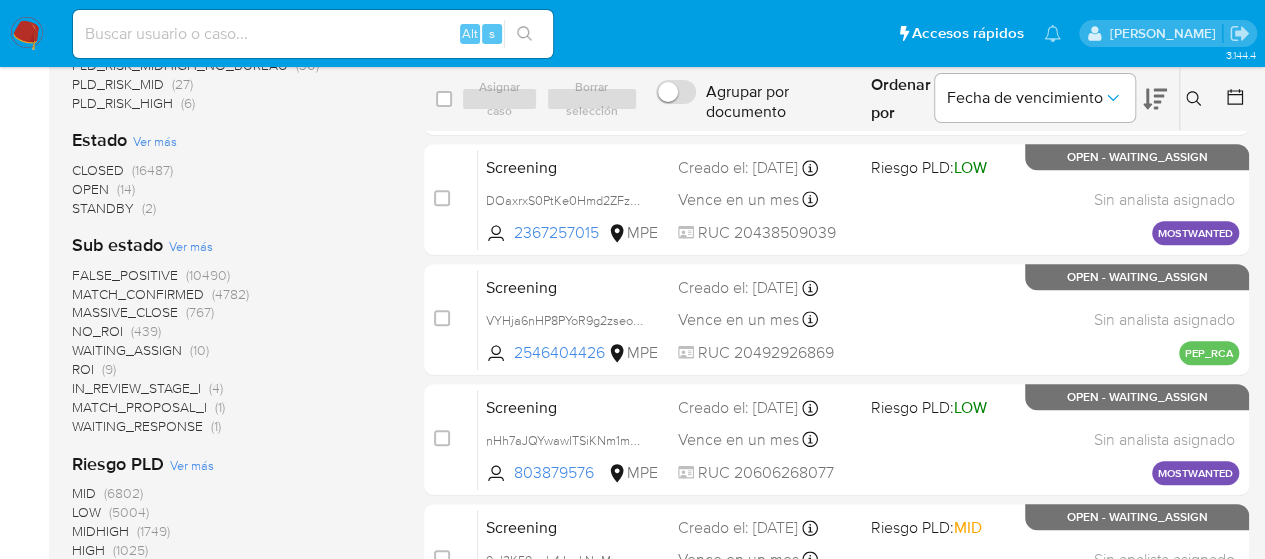 scroll, scrollTop: 485, scrollLeft: 0, axis: vertical 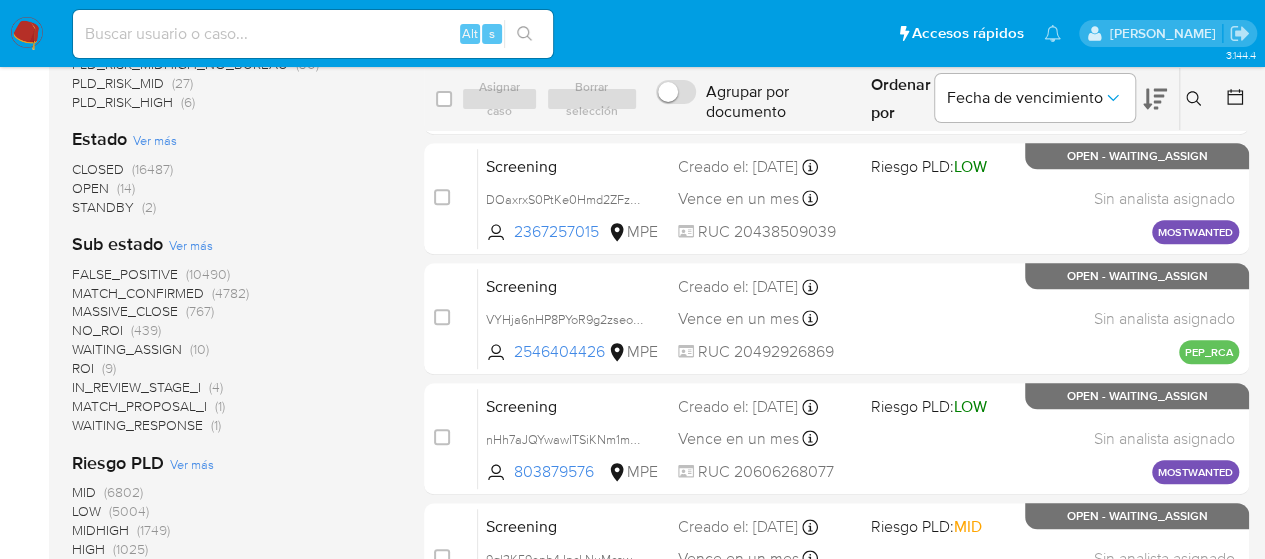 click on "CLOSED" at bounding box center (98, 169) 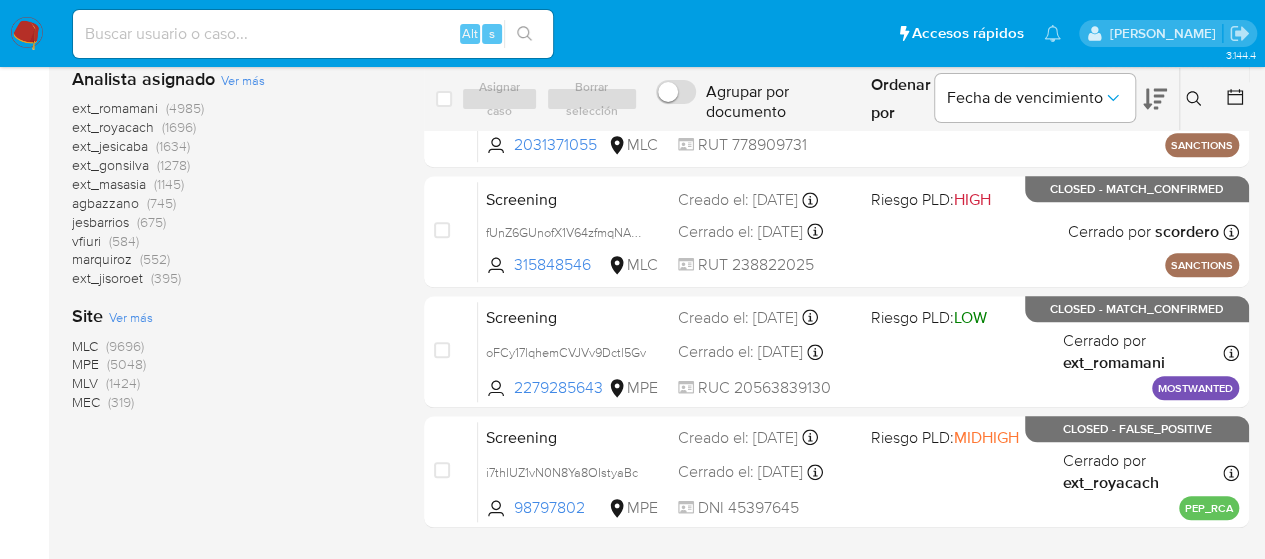 scroll, scrollTop: 813, scrollLeft: 0, axis: vertical 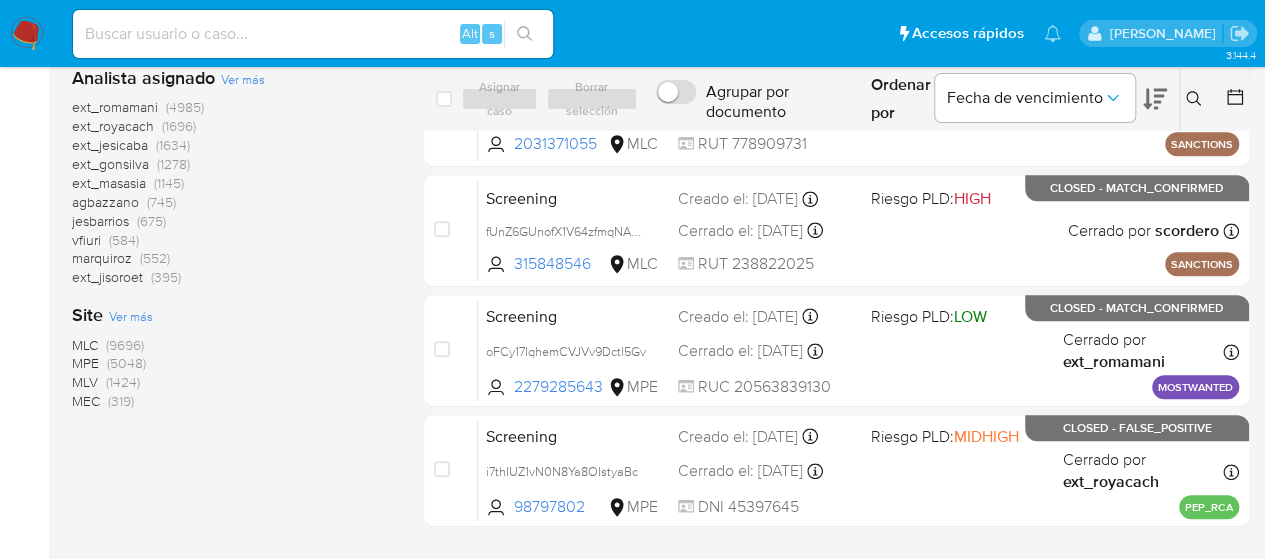 click on "MLC" at bounding box center (85, 345) 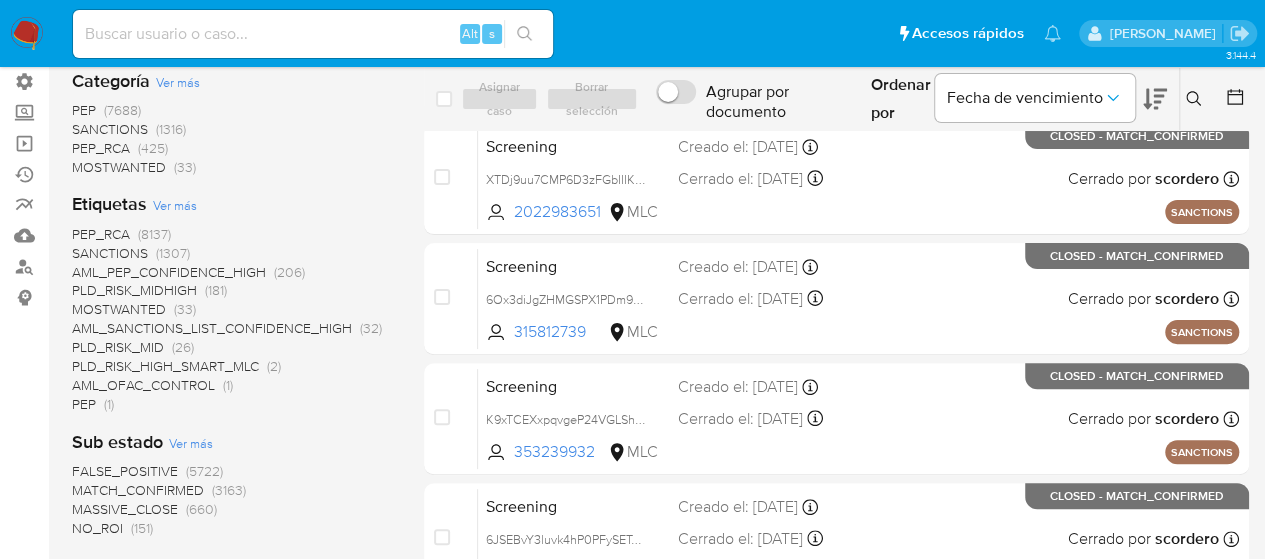 scroll, scrollTop: 0, scrollLeft: 0, axis: both 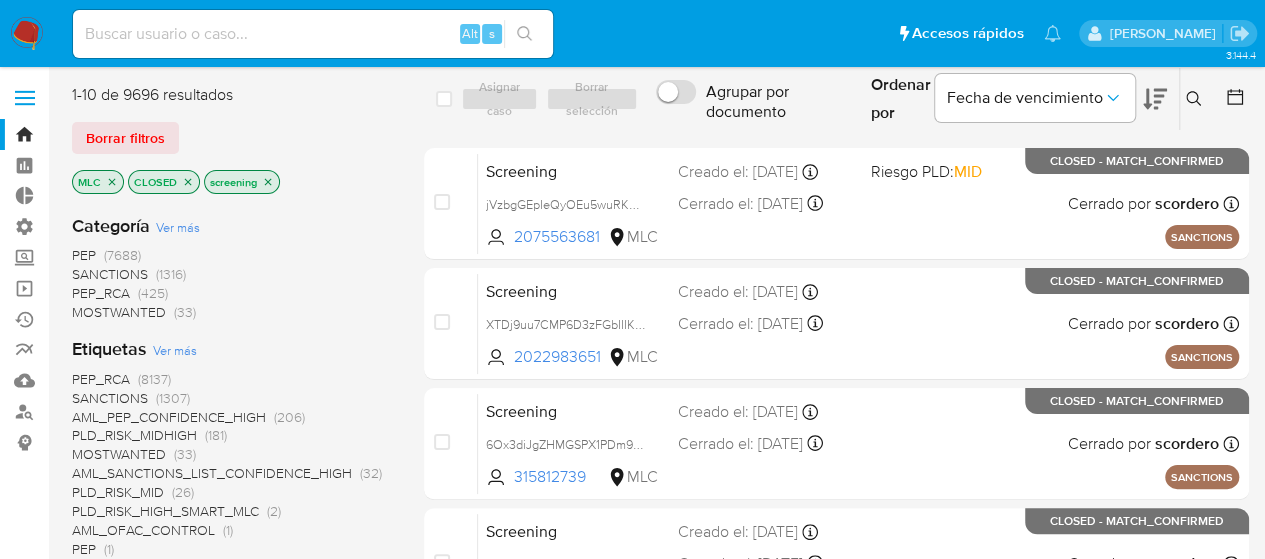 click on "PEP" at bounding box center (84, 255) 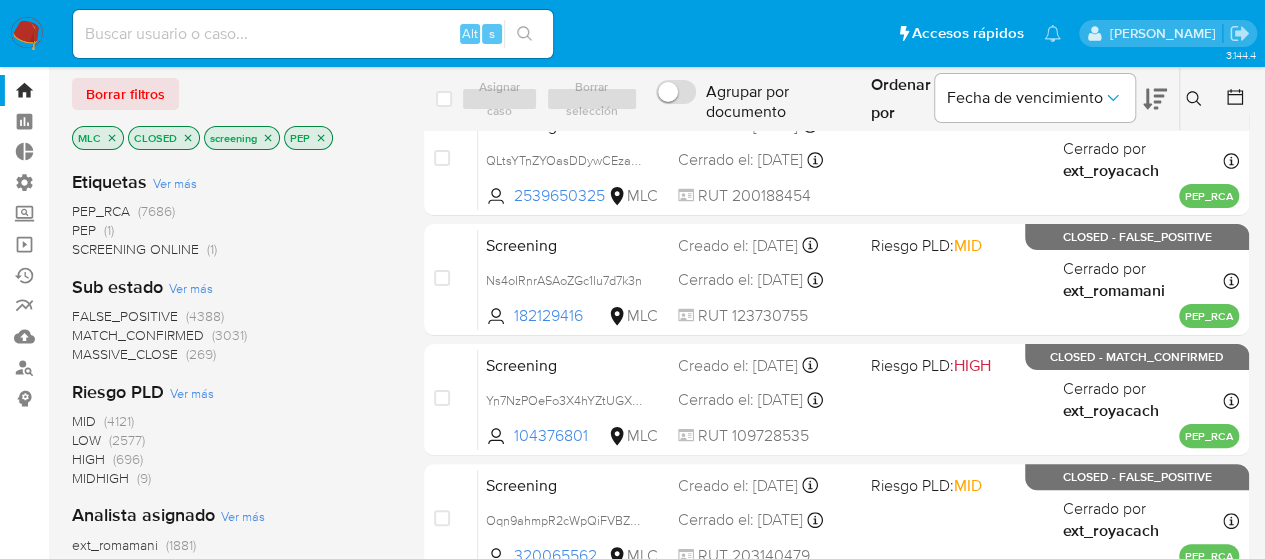 scroll, scrollTop: 43, scrollLeft: 0, axis: vertical 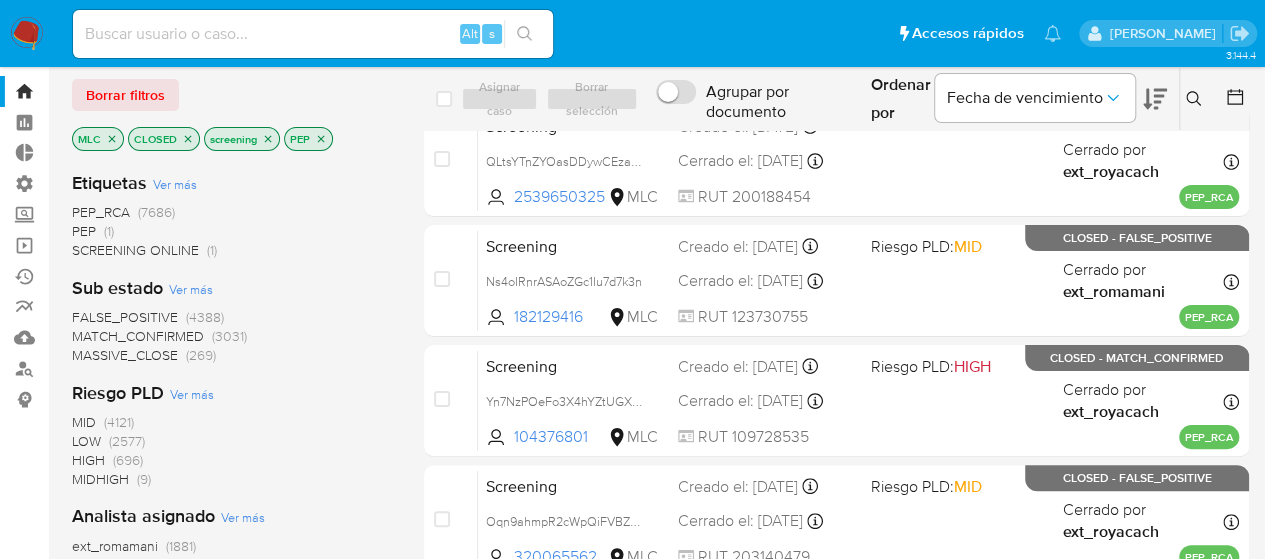click on "MATCH_CONFIRMED" at bounding box center (138, 336) 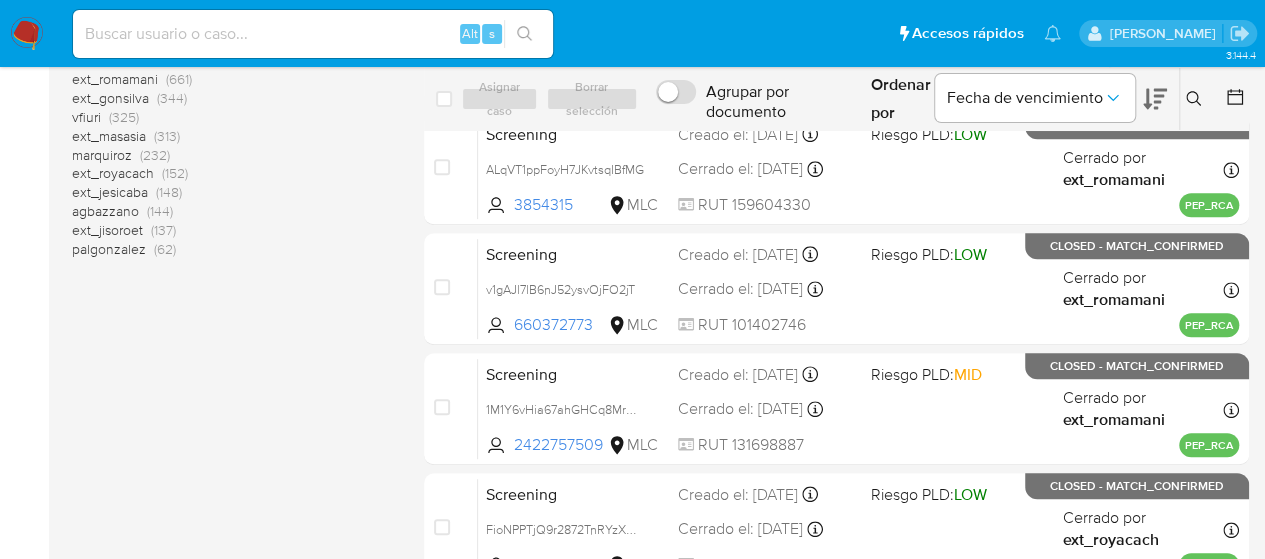 scroll, scrollTop: 0, scrollLeft: 0, axis: both 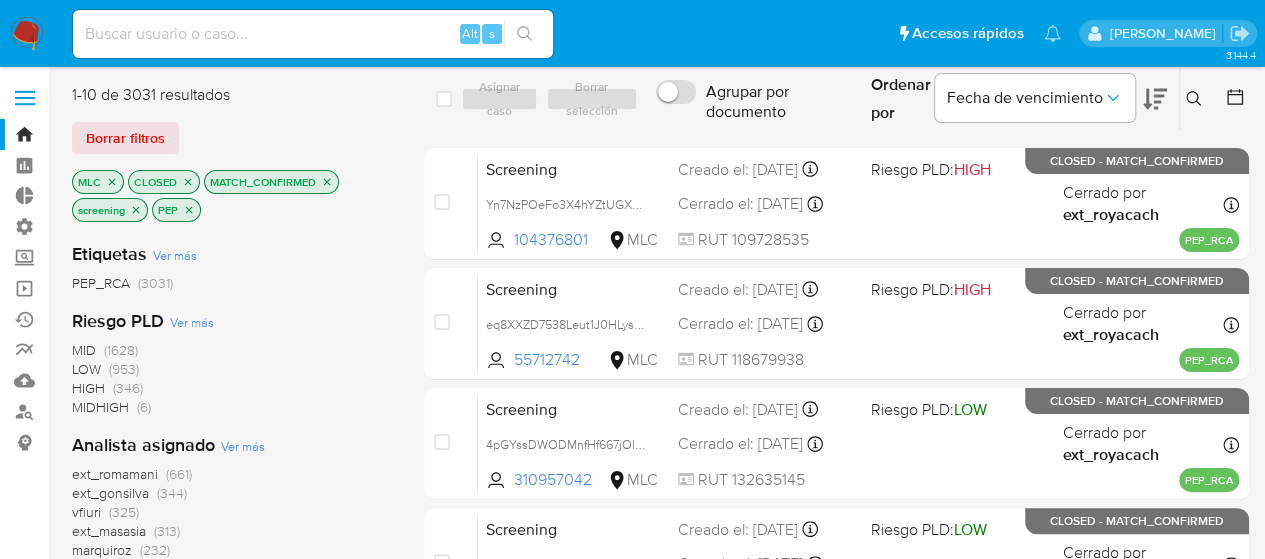 click 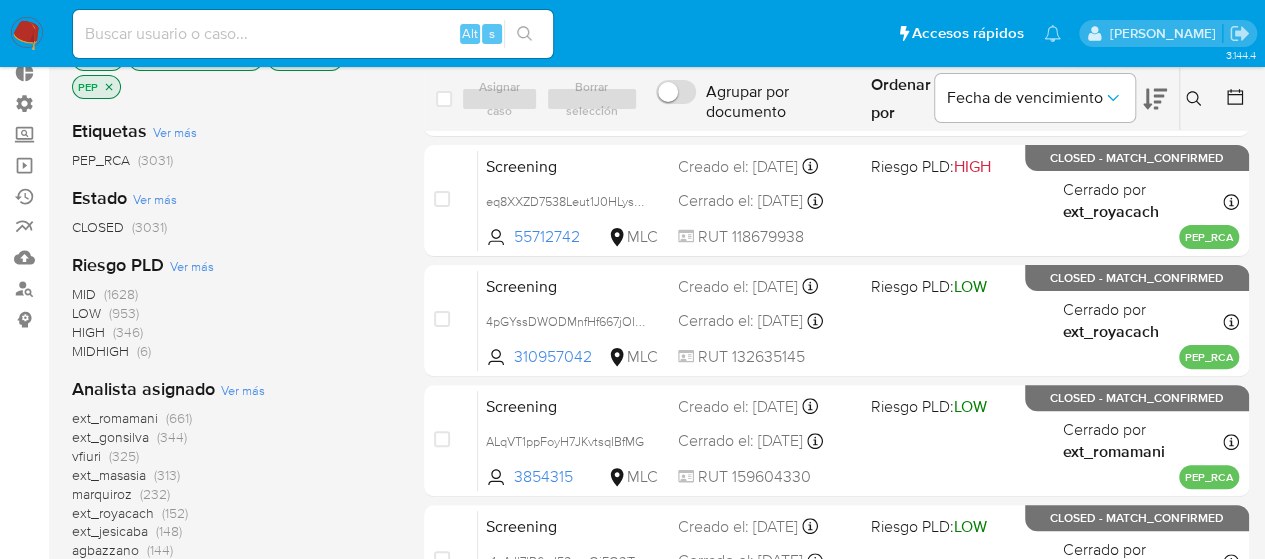 scroll, scrollTop: 0, scrollLeft: 0, axis: both 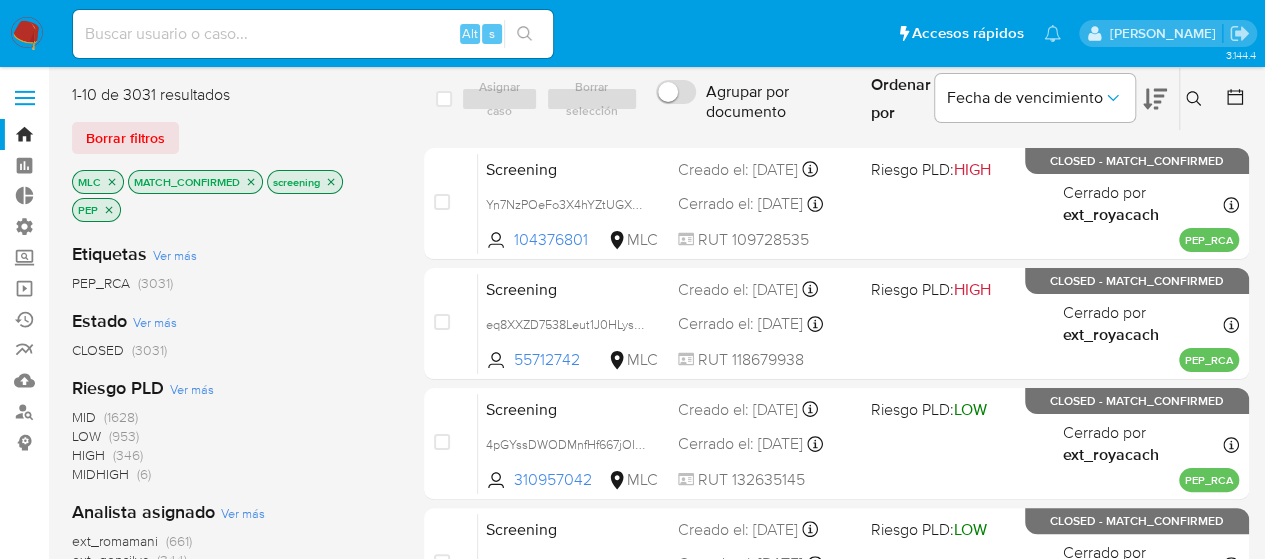 click 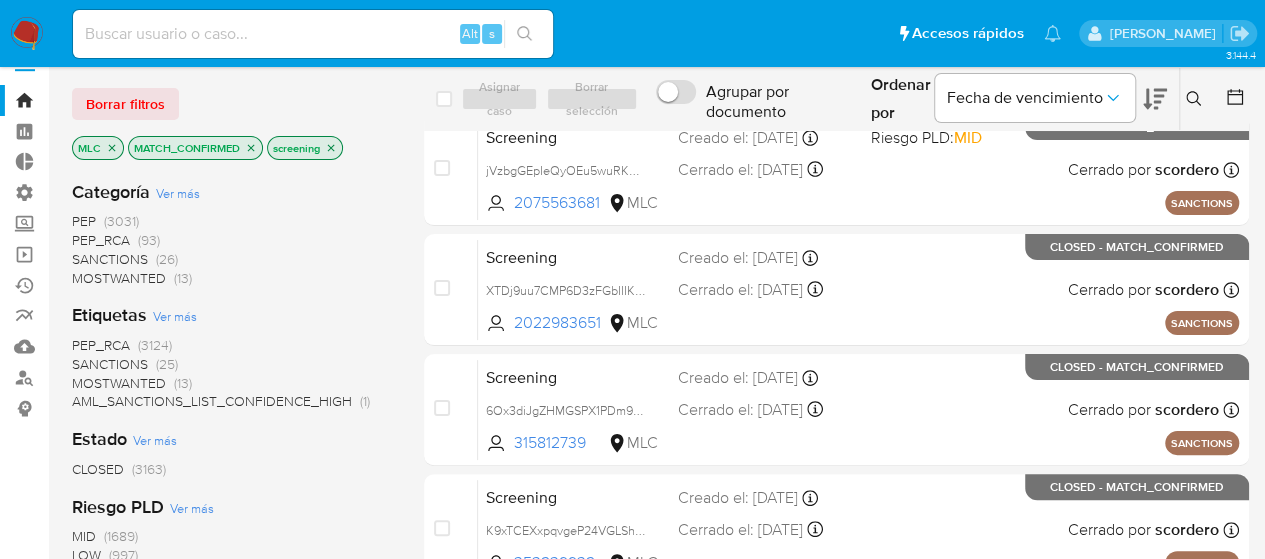 scroll, scrollTop: 0, scrollLeft: 0, axis: both 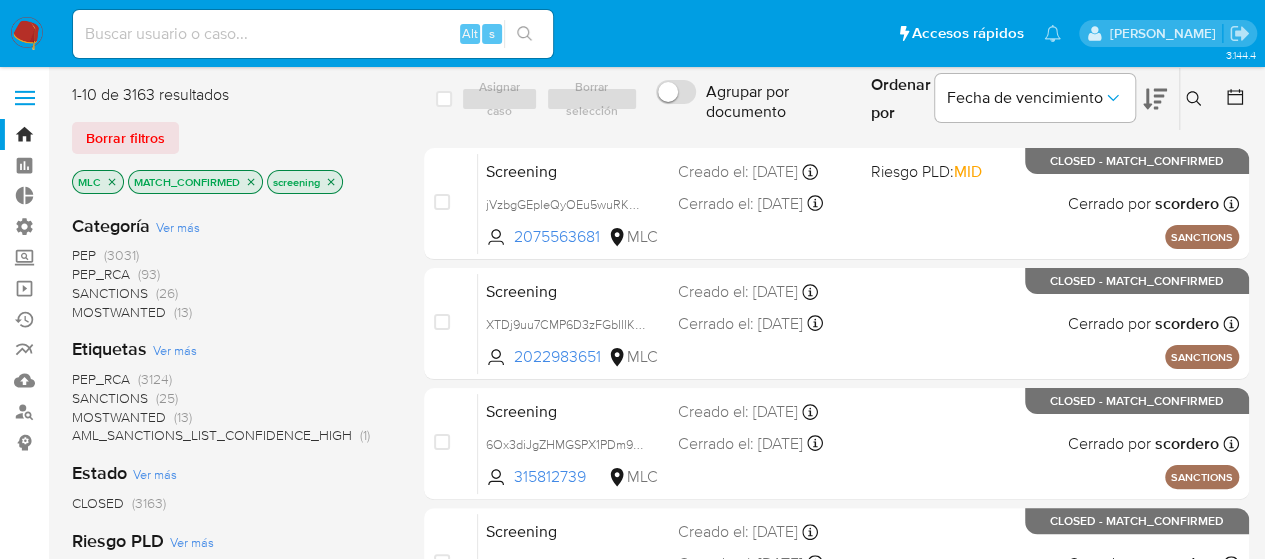 click 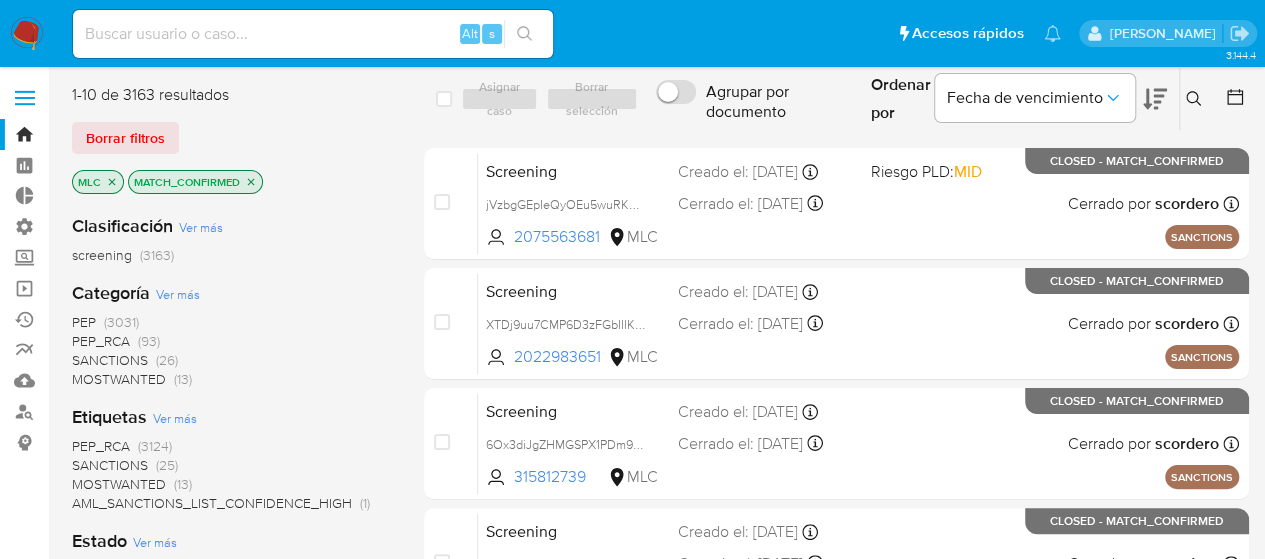 click 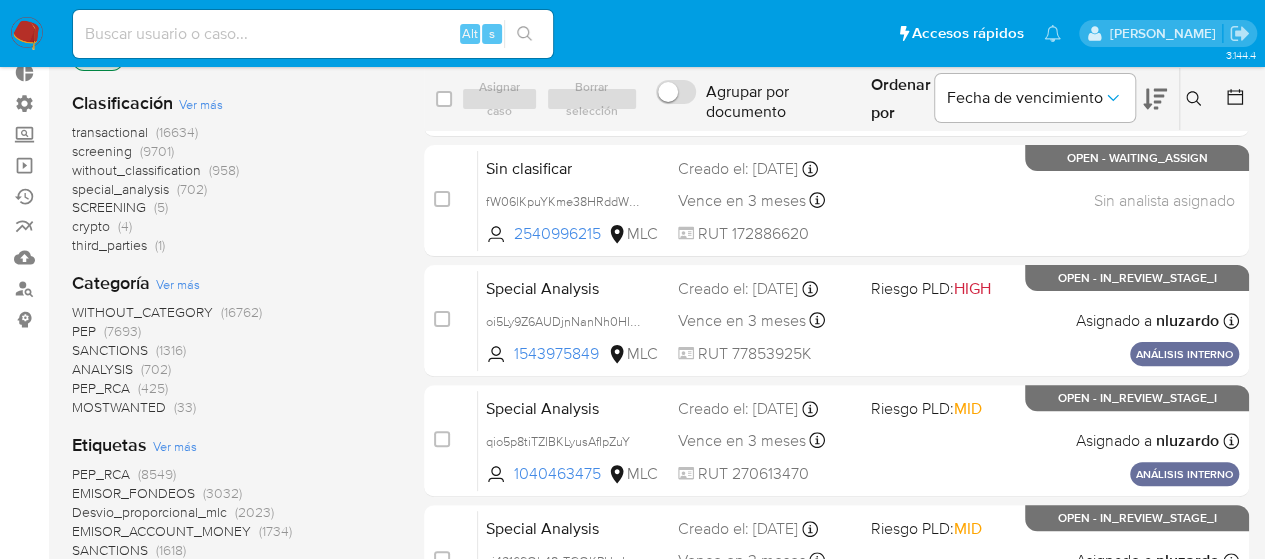 scroll, scrollTop: 0, scrollLeft: 0, axis: both 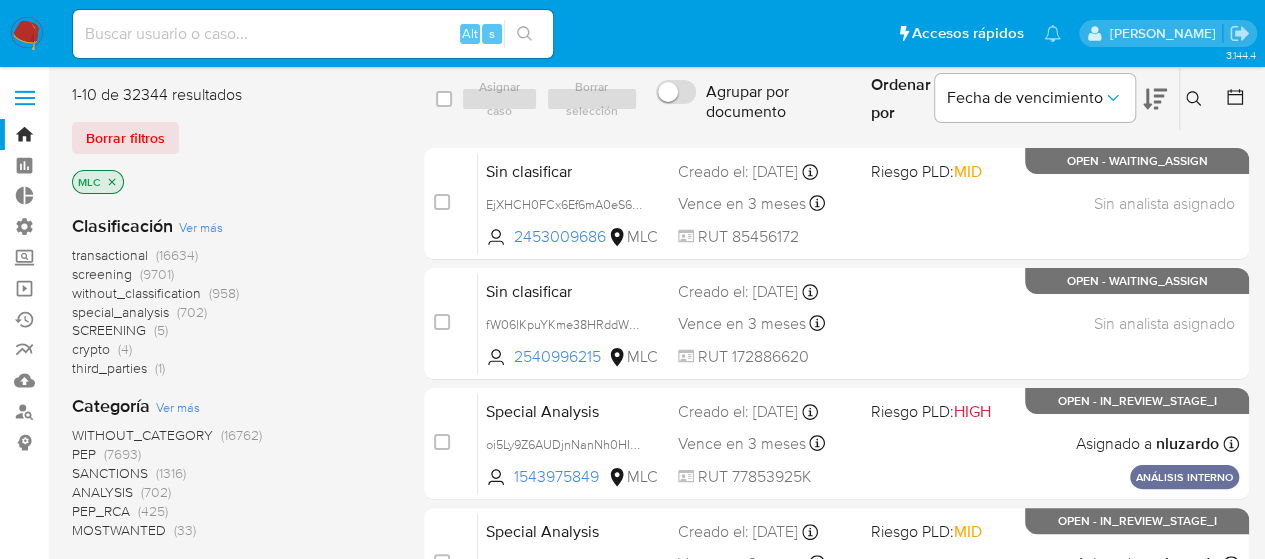 click 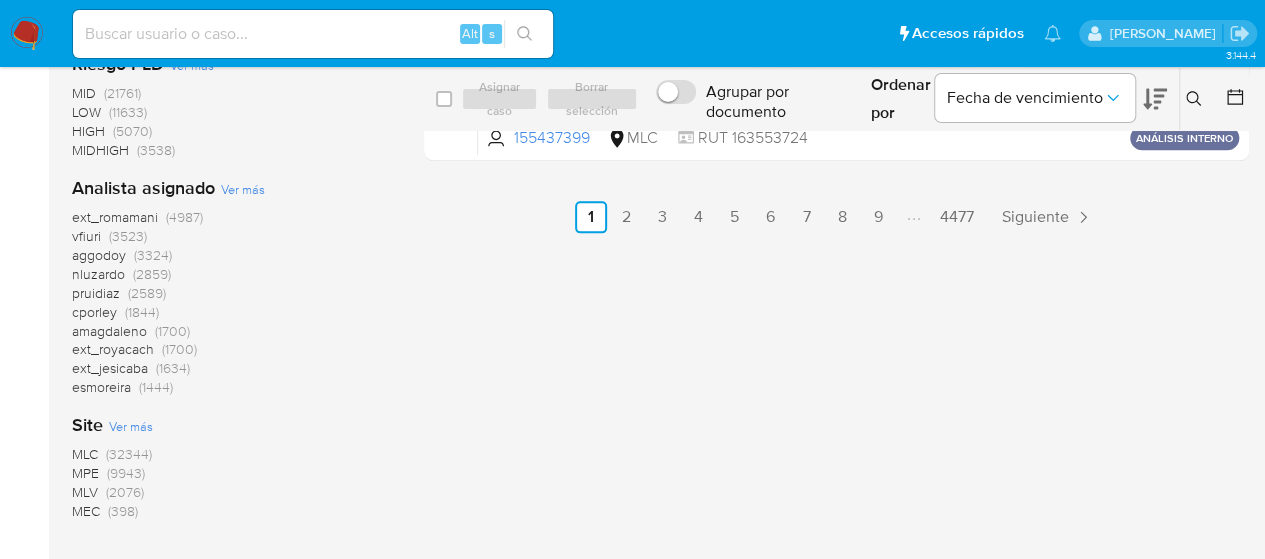 scroll, scrollTop: 1178, scrollLeft: 0, axis: vertical 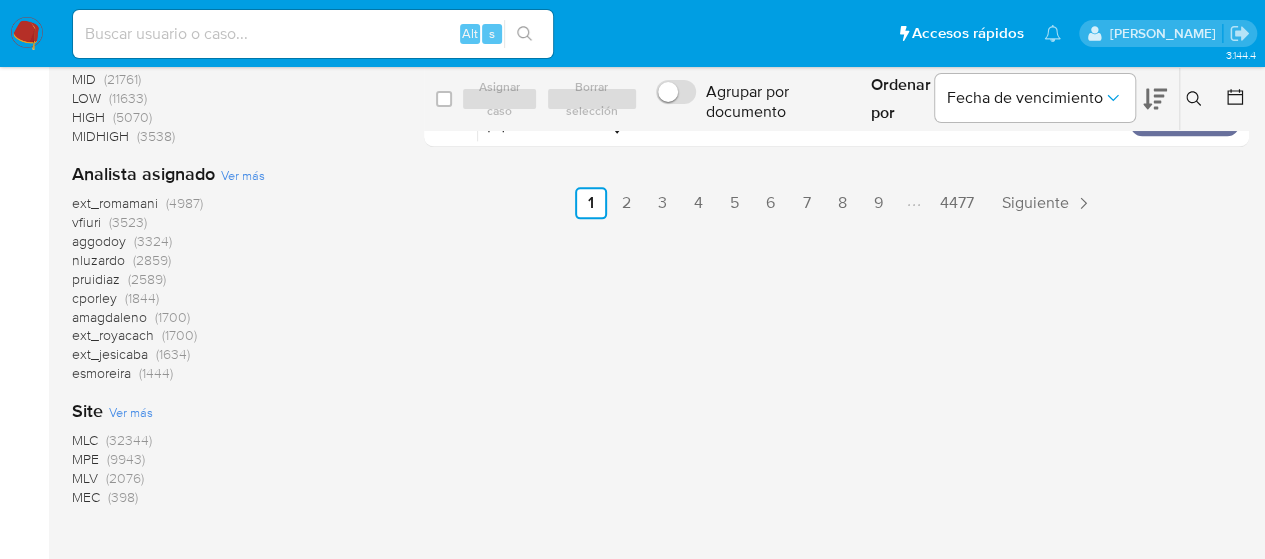 click on "MLC" at bounding box center (85, 440) 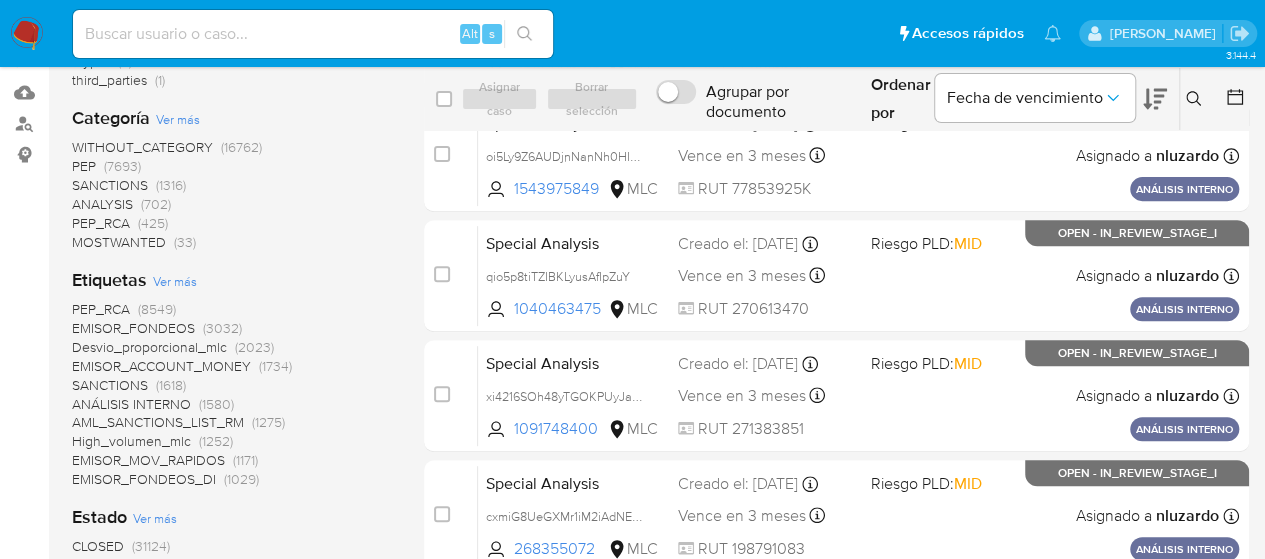 scroll, scrollTop: 290, scrollLeft: 0, axis: vertical 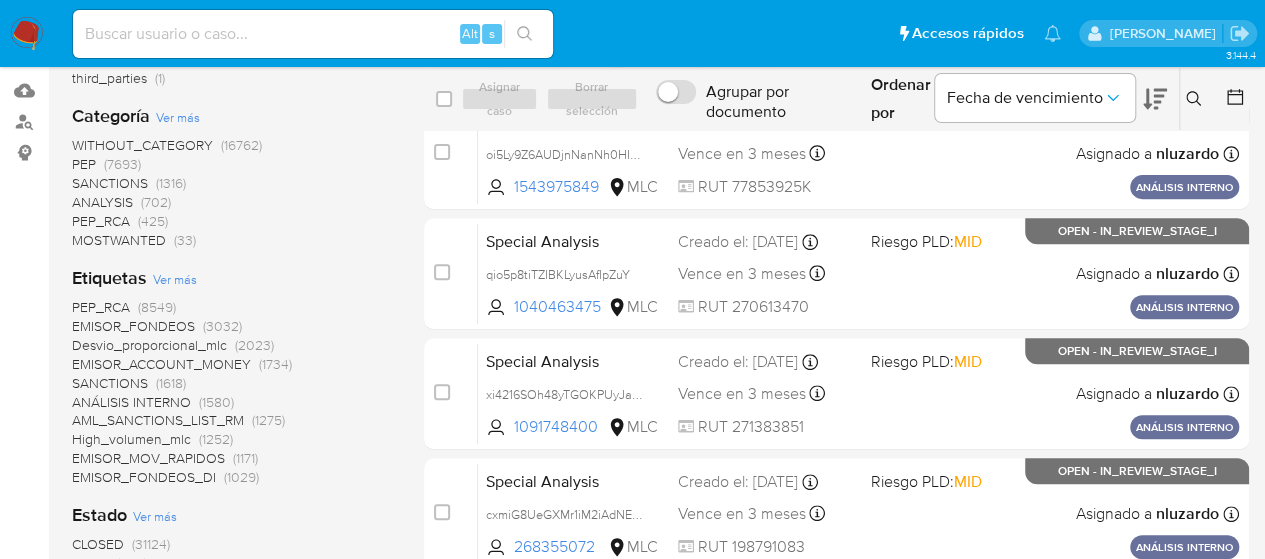 click on "PEP_RCA" at bounding box center [101, 307] 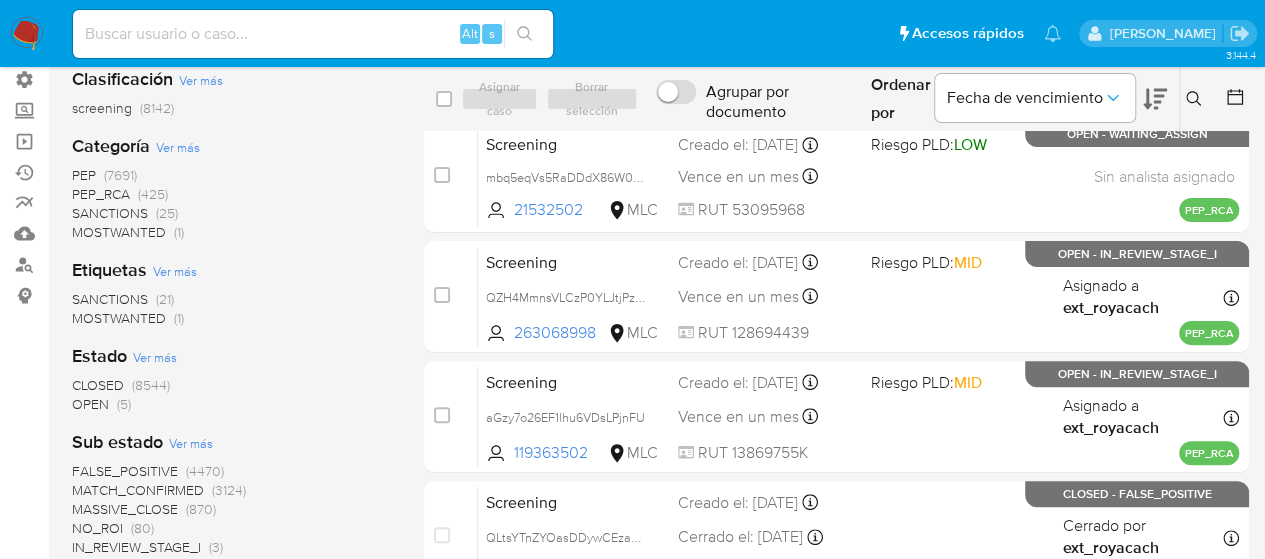scroll, scrollTop: 148, scrollLeft: 0, axis: vertical 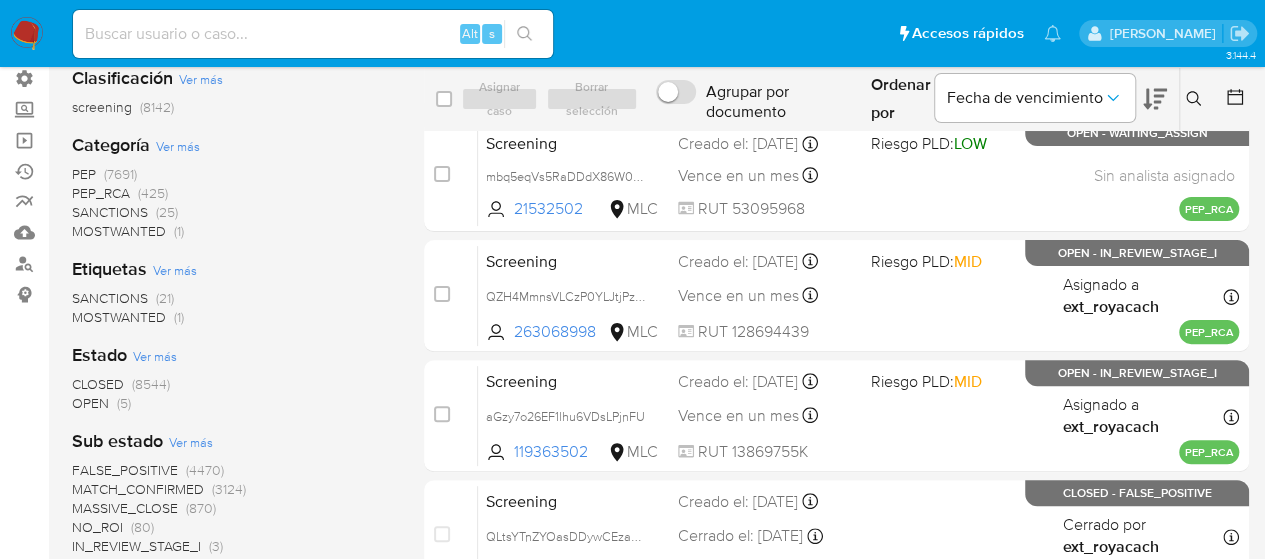 click on "MOSTWANTED" at bounding box center [119, 317] 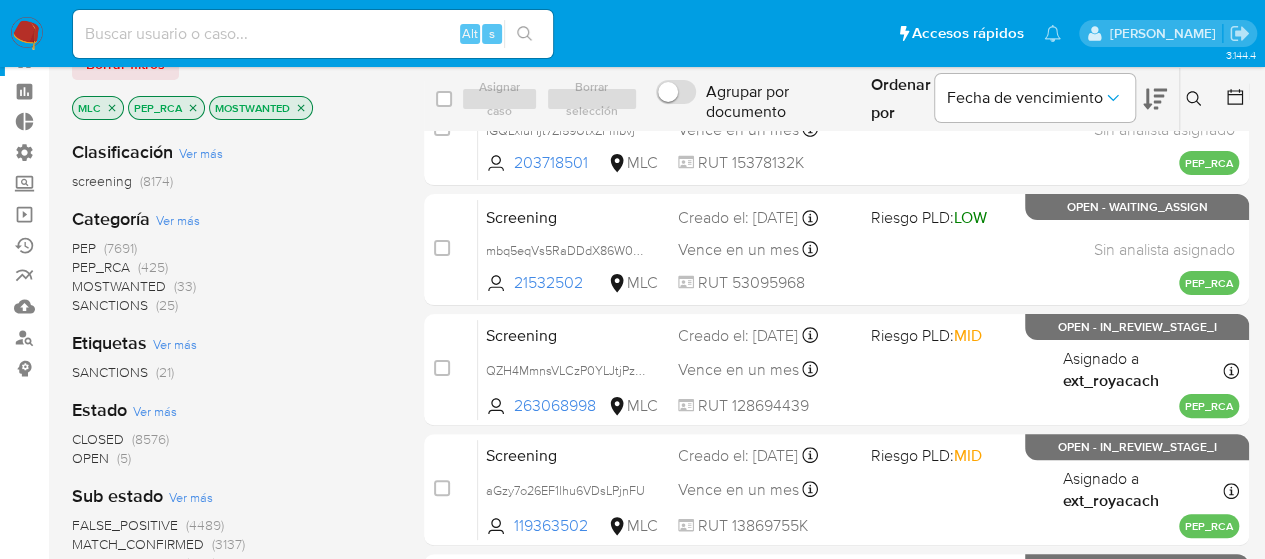 scroll, scrollTop: 73, scrollLeft: 0, axis: vertical 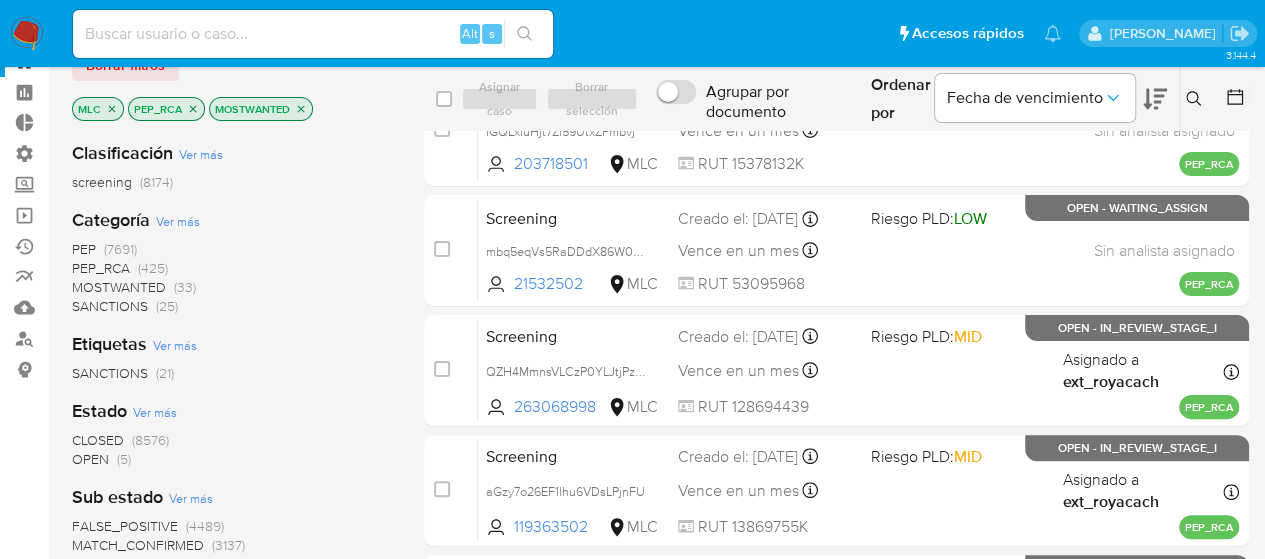 click on "CLOSED" at bounding box center [98, 440] 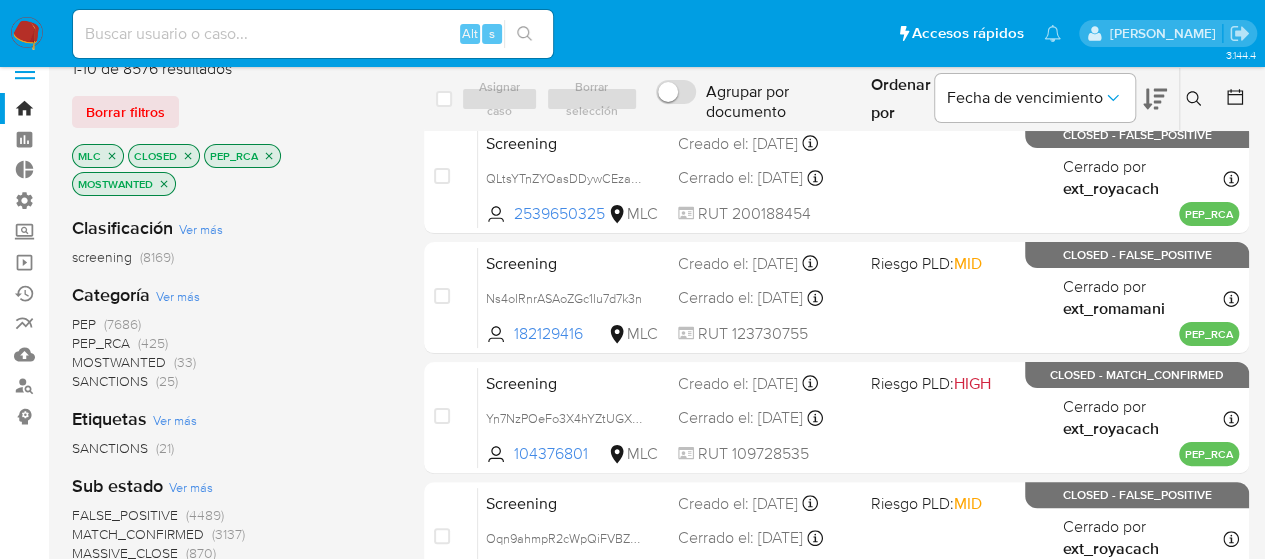 scroll, scrollTop: 0, scrollLeft: 0, axis: both 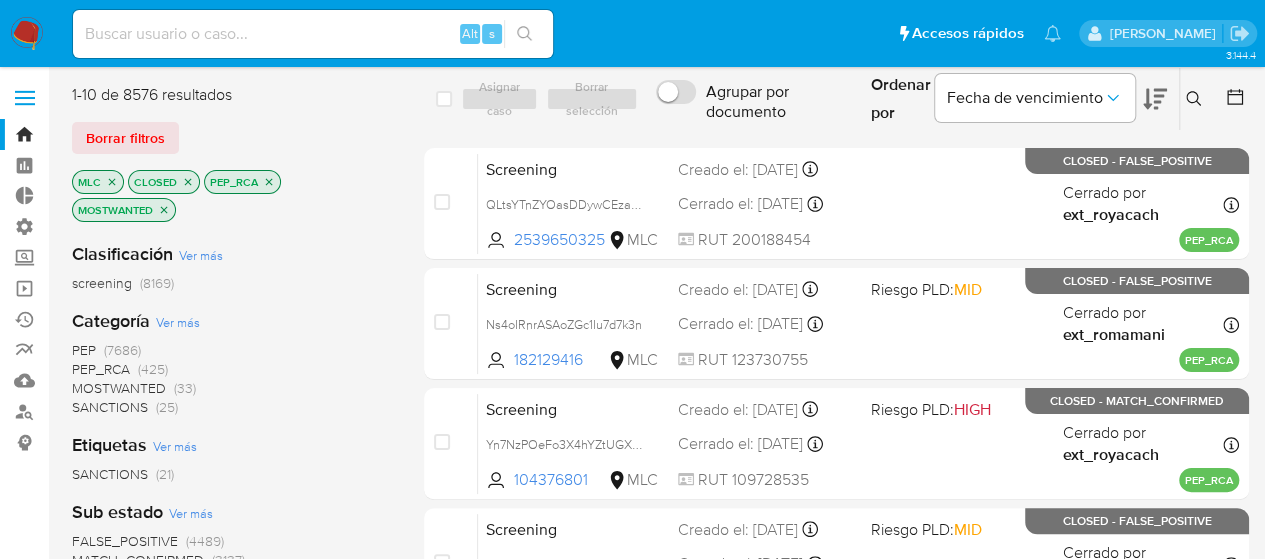 click on "MOSTWANTED" at bounding box center [119, 388] 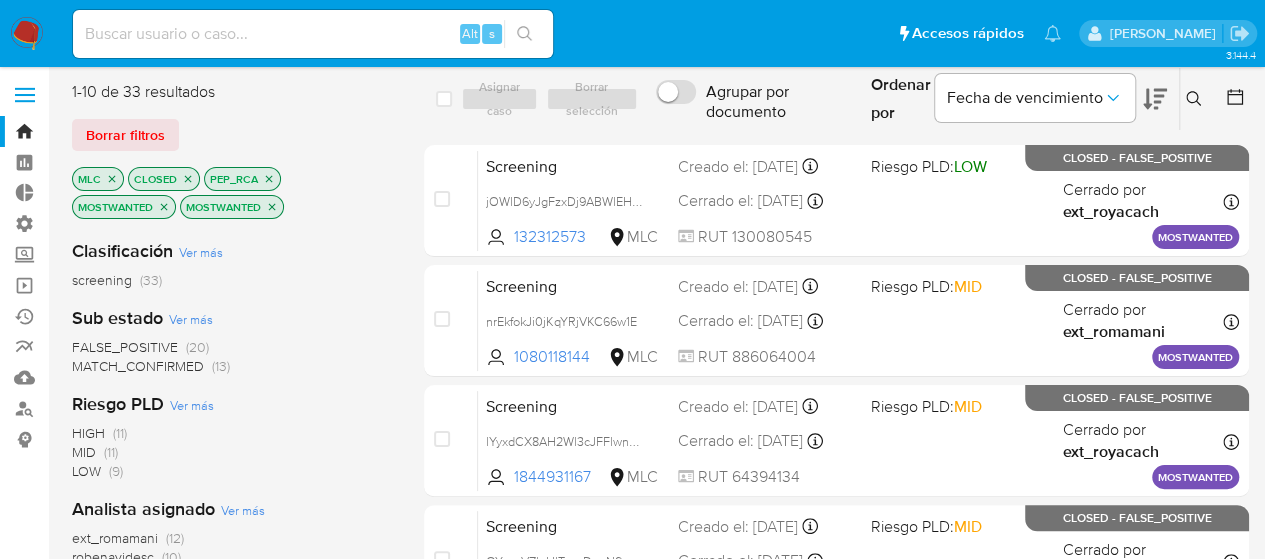 scroll, scrollTop: 0, scrollLeft: 0, axis: both 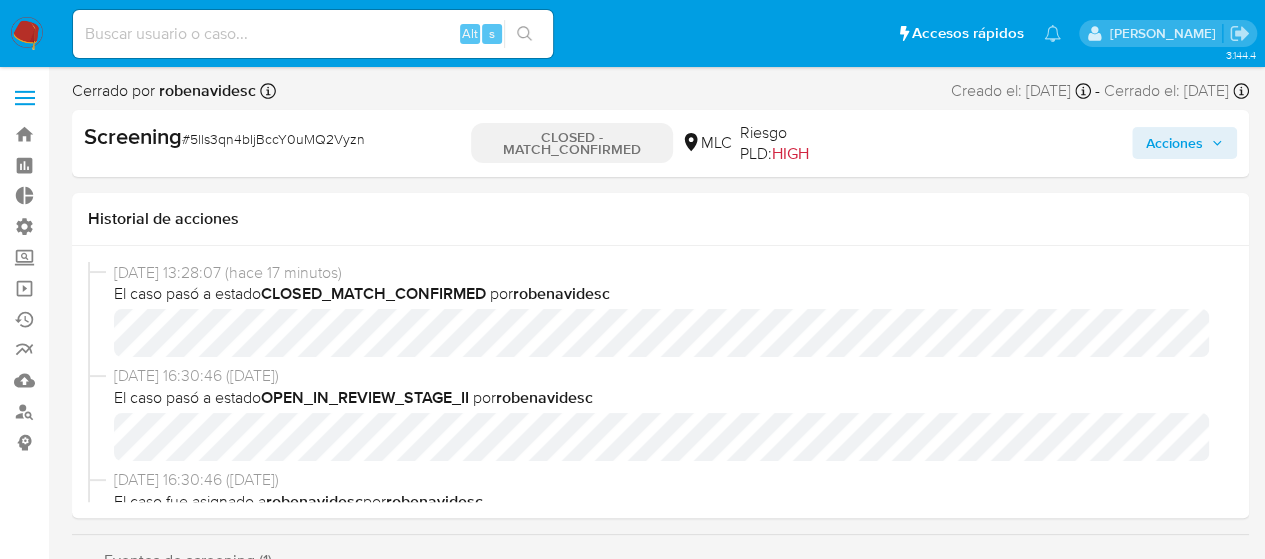 select on "10" 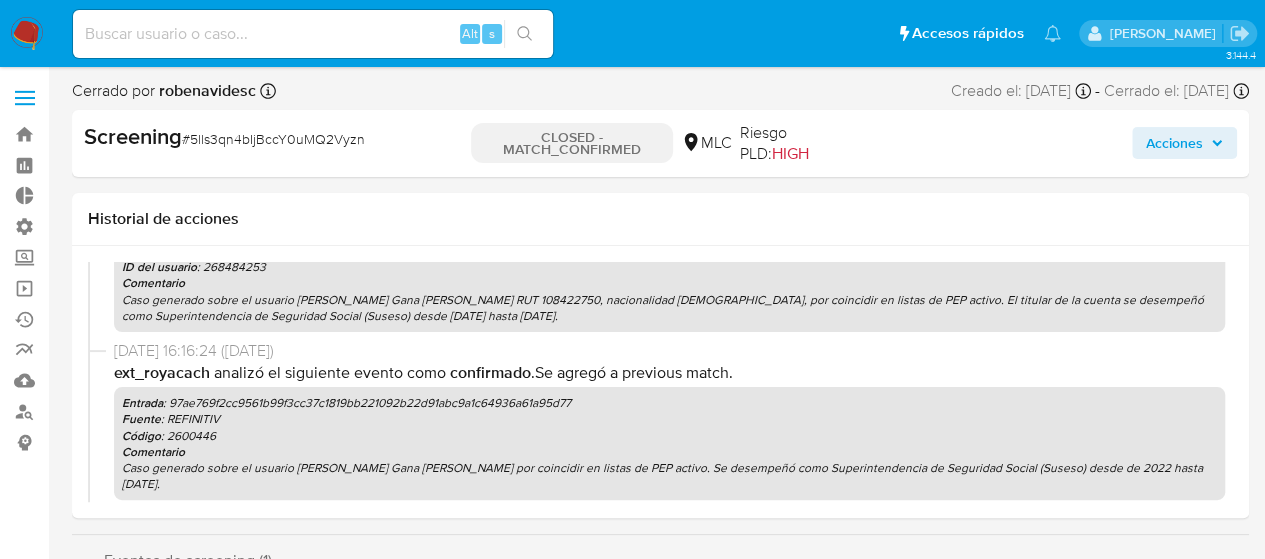 scroll, scrollTop: 875, scrollLeft: 0, axis: vertical 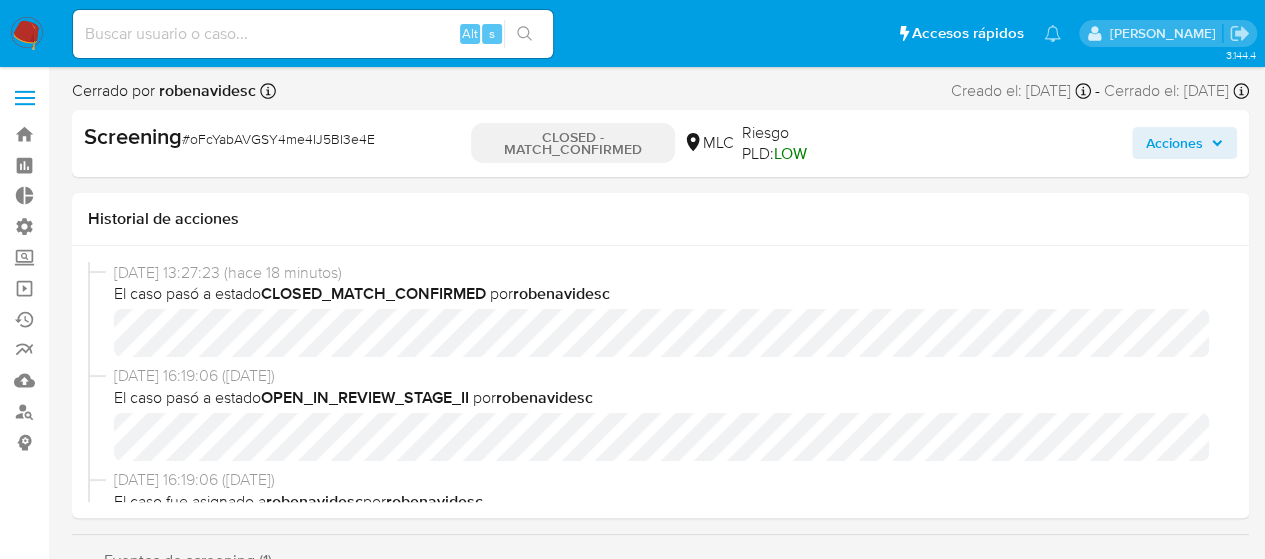 select on "10" 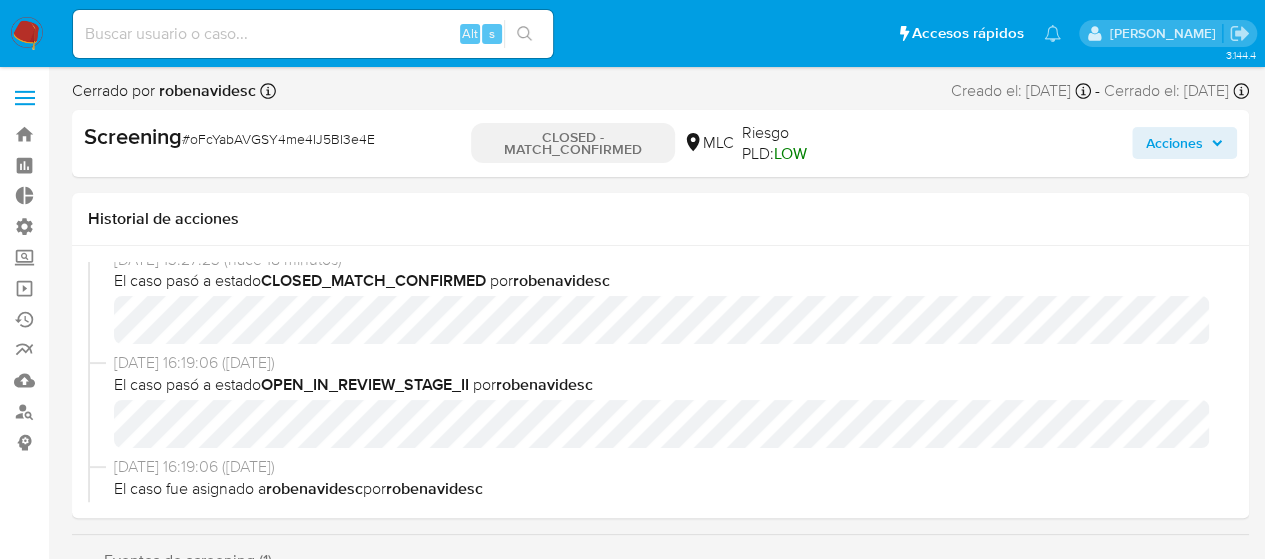 scroll, scrollTop: 0, scrollLeft: 0, axis: both 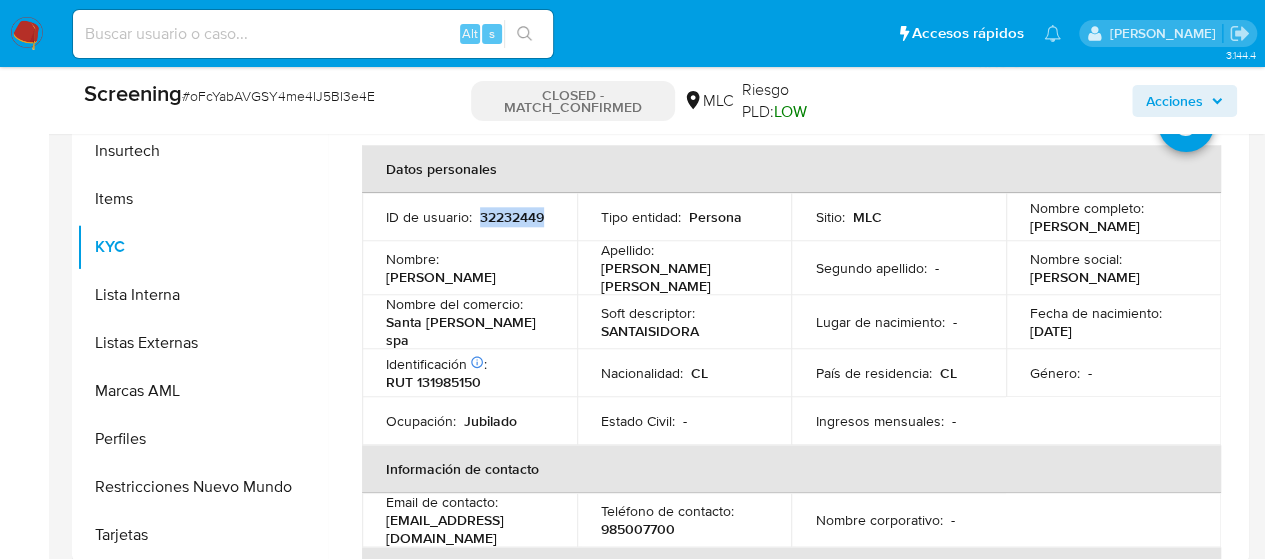drag, startPoint x: 450, startPoint y: 229, endPoint x: 384, endPoint y: 227, distance: 66.0303 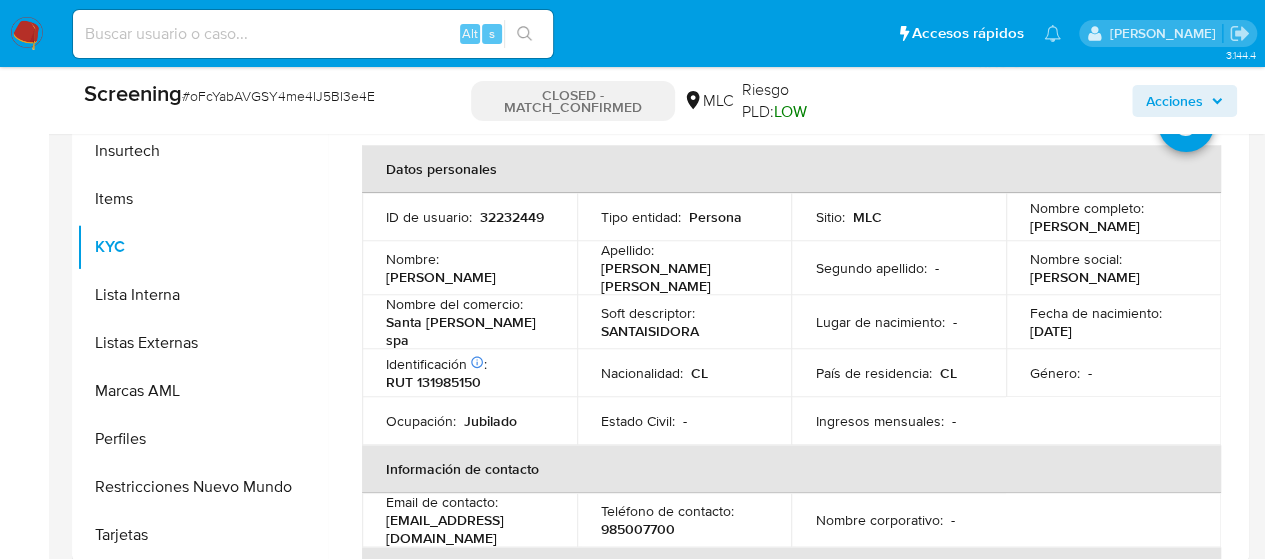 click on "Bandeja Tablero Tablero Externo Administración Reglas Usuarios Equipos Configuración de Casos Screening Screening por Frecuencia Búsqueda en Listas Watchlist Herramientas Operaciones masivas Ejecuciones automáticas Reportes Mulan Buscador de personas Consolidado" at bounding box center [24, 857] 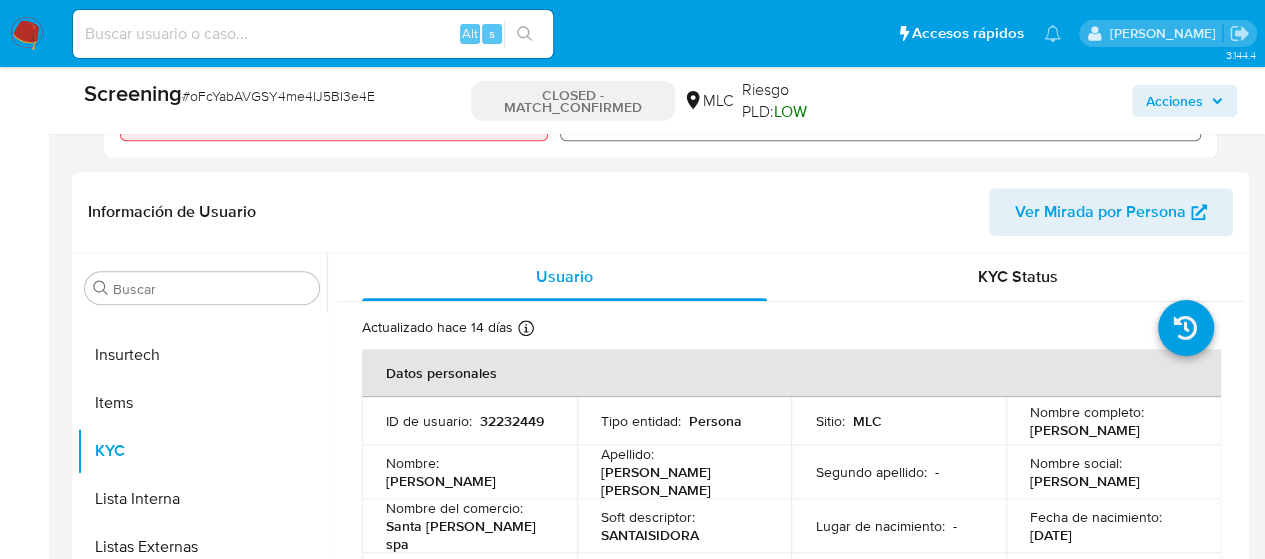 scroll, scrollTop: 753, scrollLeft: 0, axis: vertical 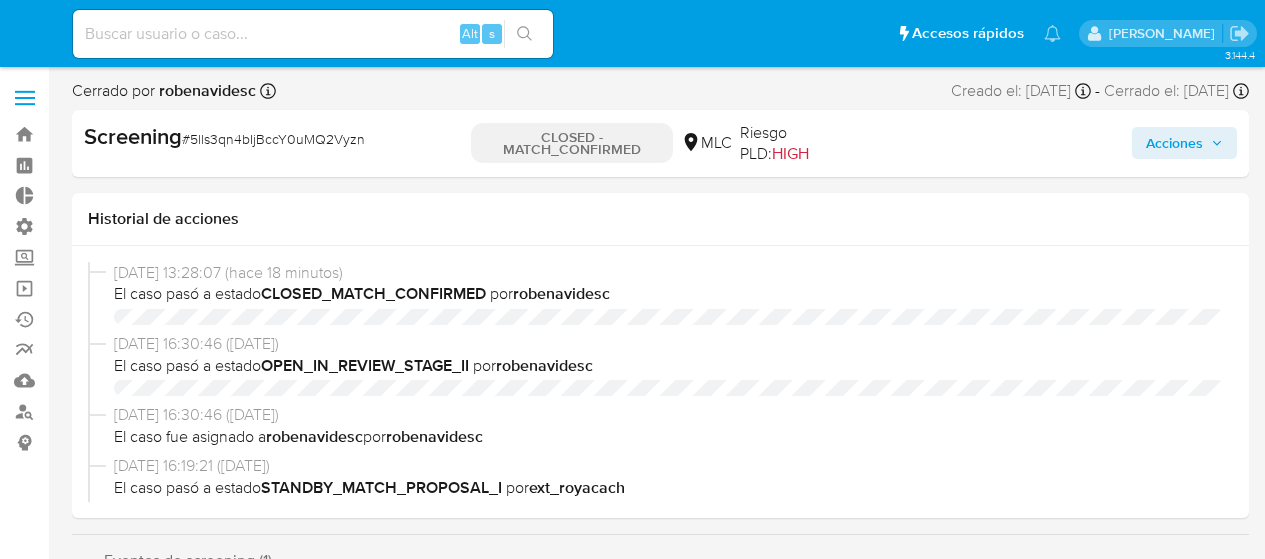 select on "10" 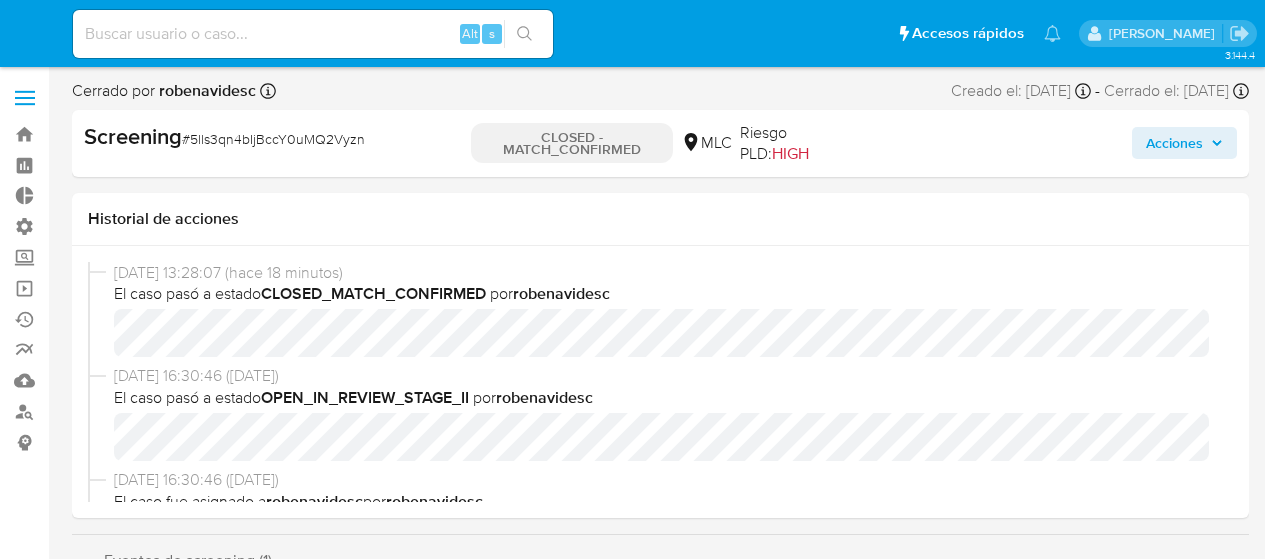 scroll, scrollTop: 0, scrollLeft: 0, axis: both 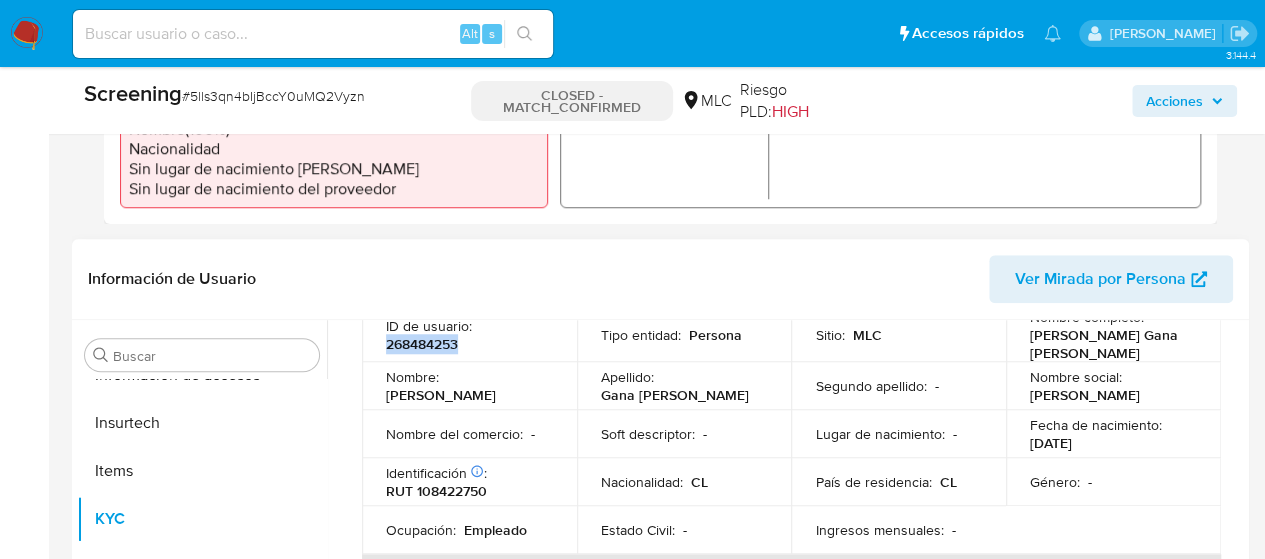 drag, startPoint x: 470, startPoint y: 335, endPoint x: 382, endPoint y: 323, distance: 88.814415 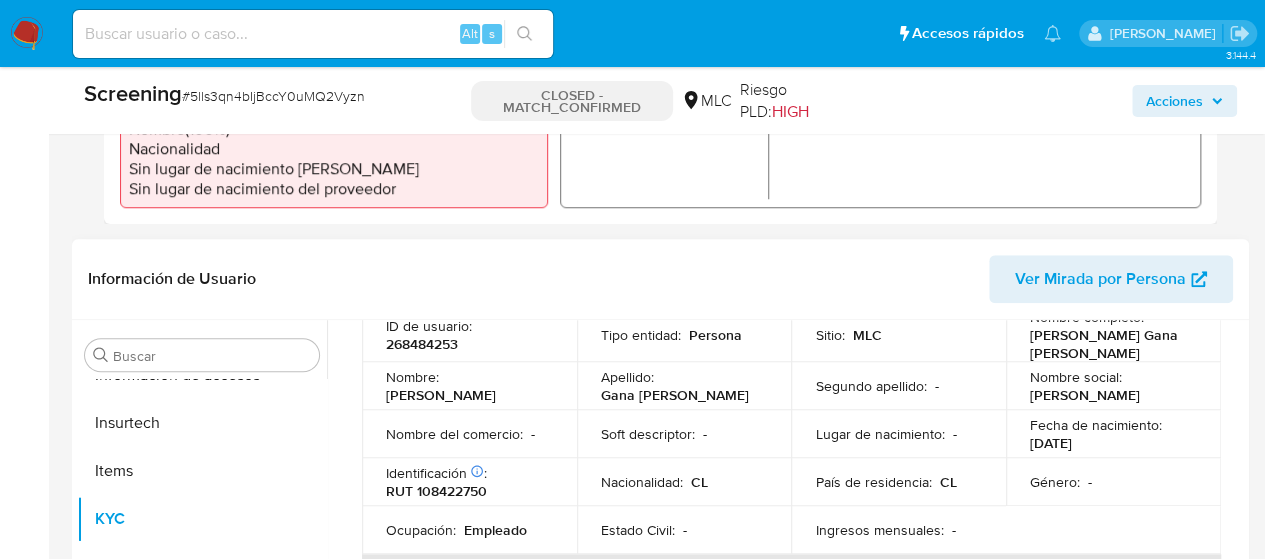 click on "Ingresos mensuales :    -" at bounding box center [898, 530] 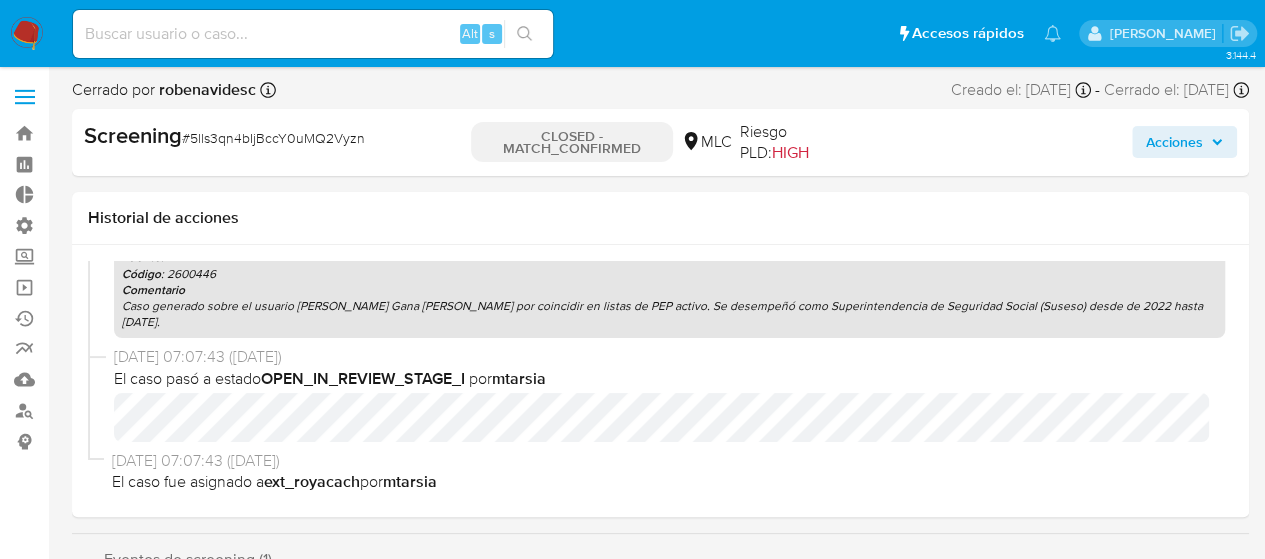 scroll, scrollTop: 0, scrollLeft: 0, axis: both 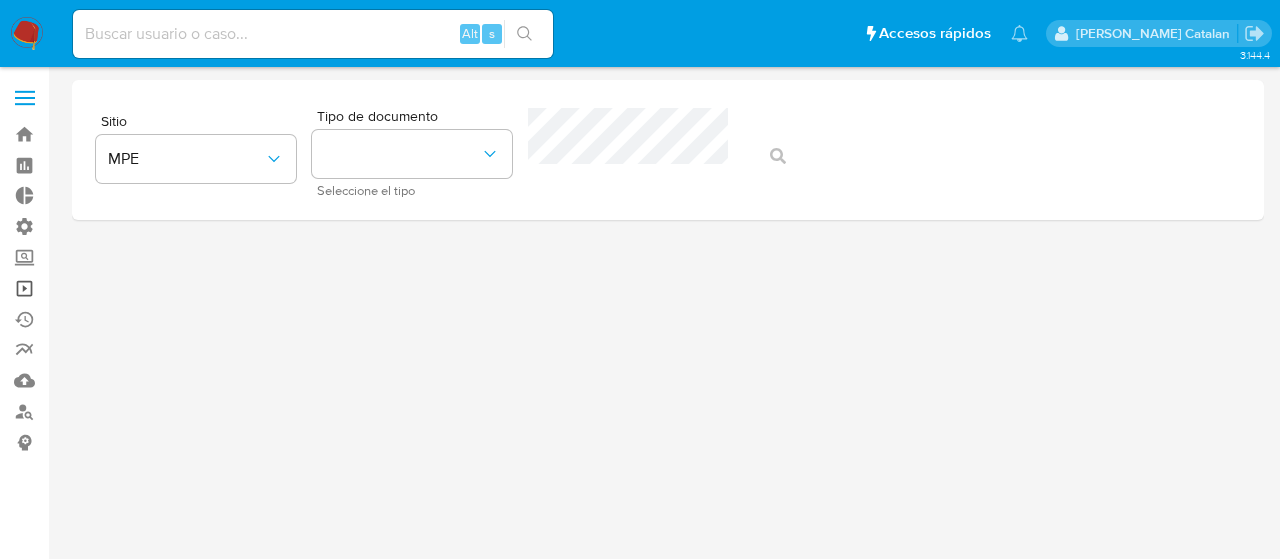 click on "Operaciones masivas" at bounding box center [119, 288] 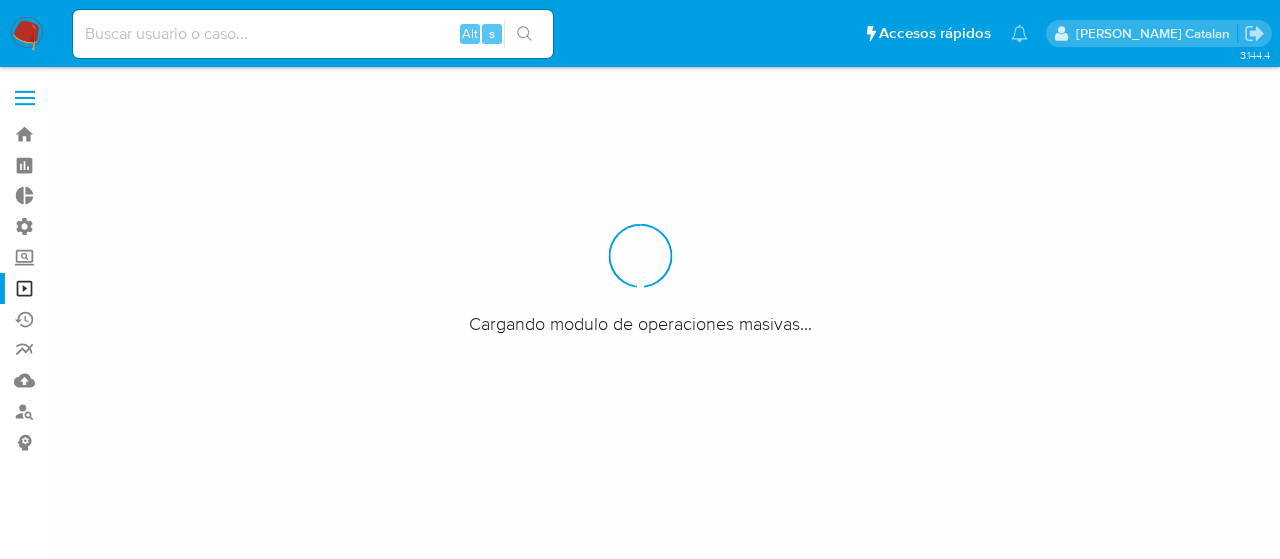 scroll, scrollTop: 0, scrollLeft: 0, axis: both 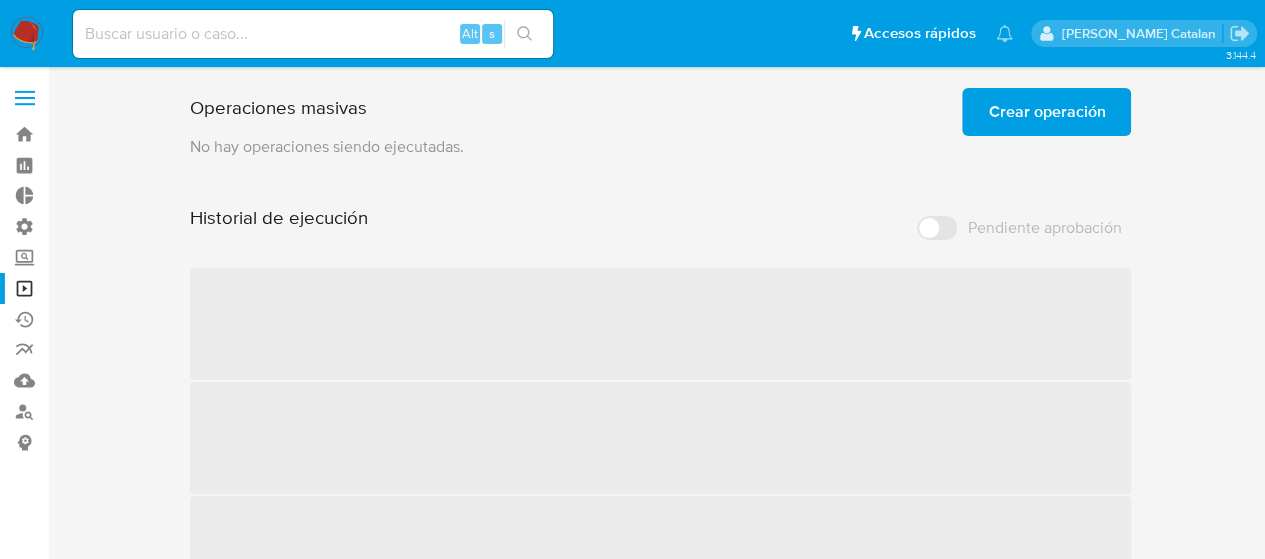 click on "Operaciones masivas Crear operación   Sólo puede haber hasta un máximo de 5 operaciones encoladas No hay operaciones siendo ejecutadas. Historial de ejecución Pendiente aprobación ‌ ‌ ‌ ‌" at bounding box center [660, 401] 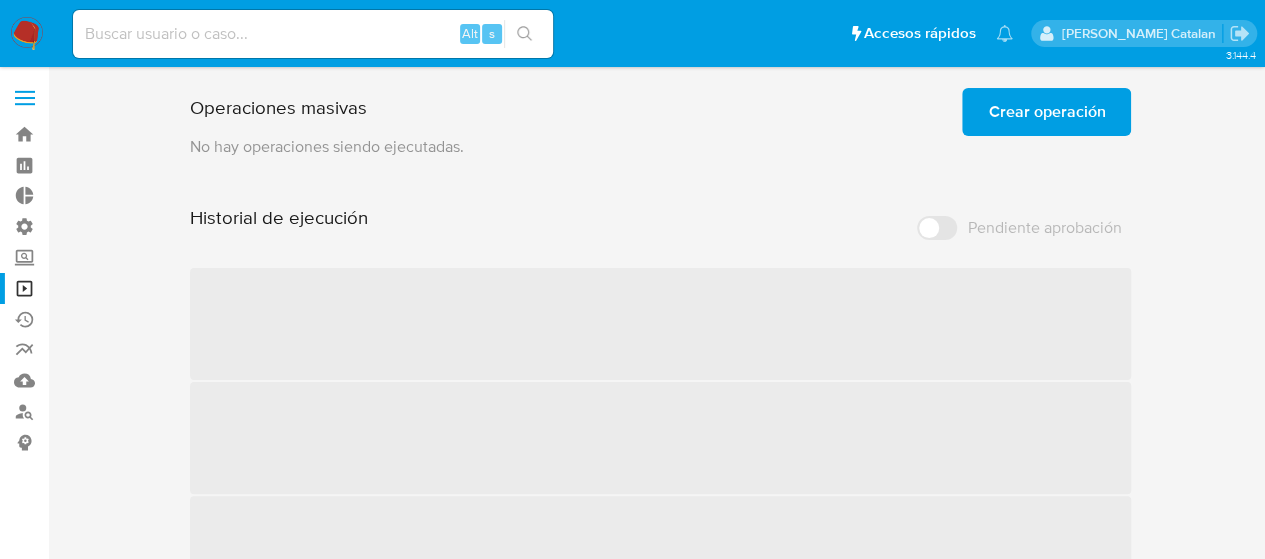 click on "Crear operación" at bounding box center (1046, 112) 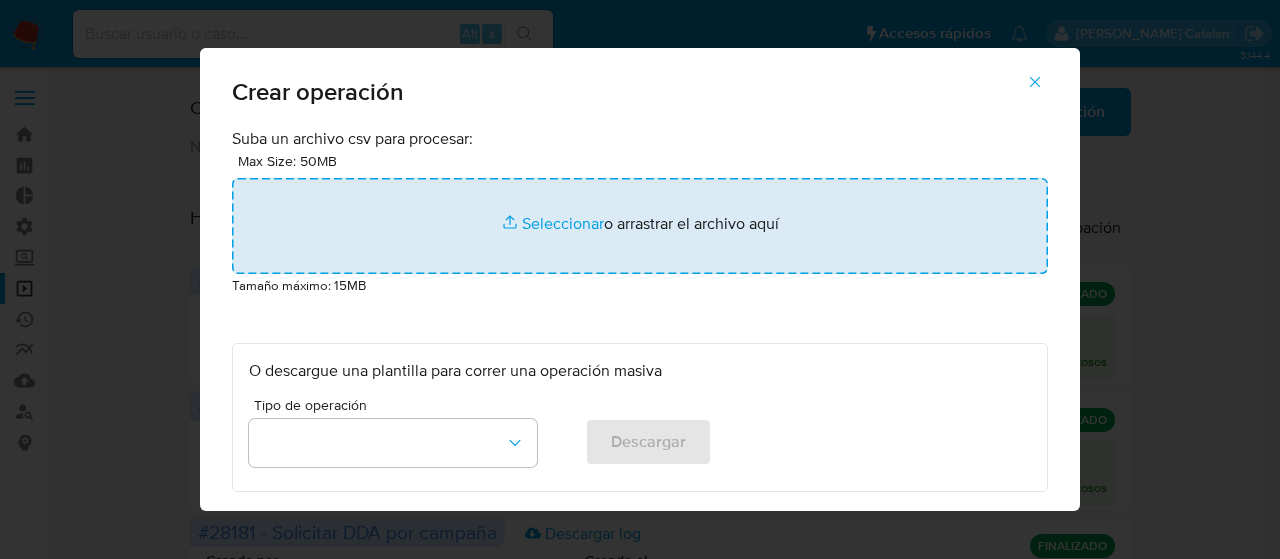 click at bounding box center [640, 226] 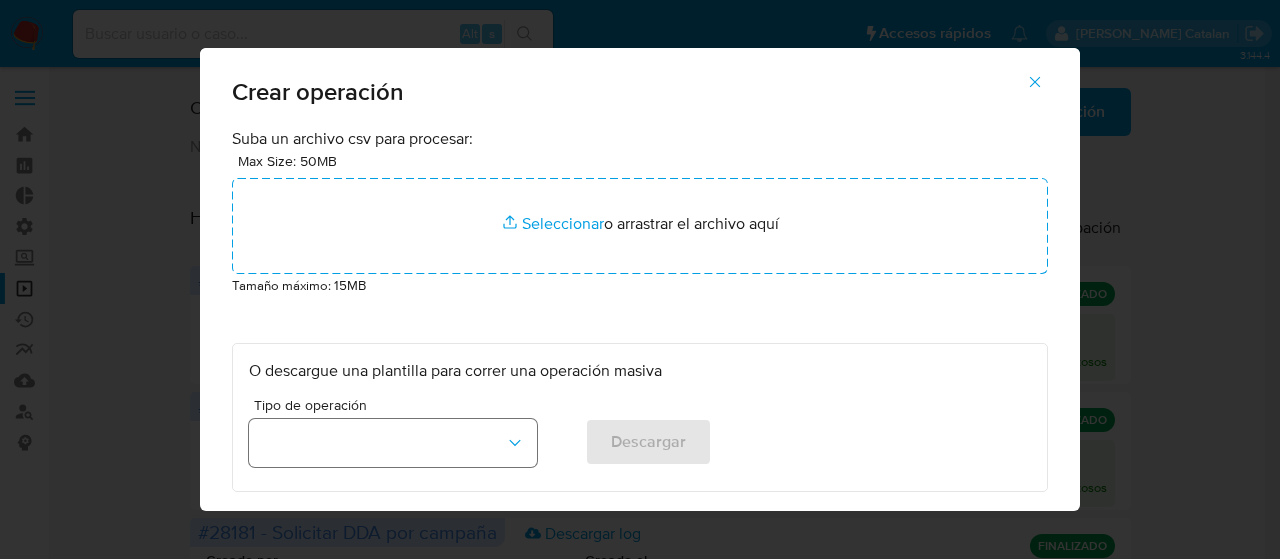 click 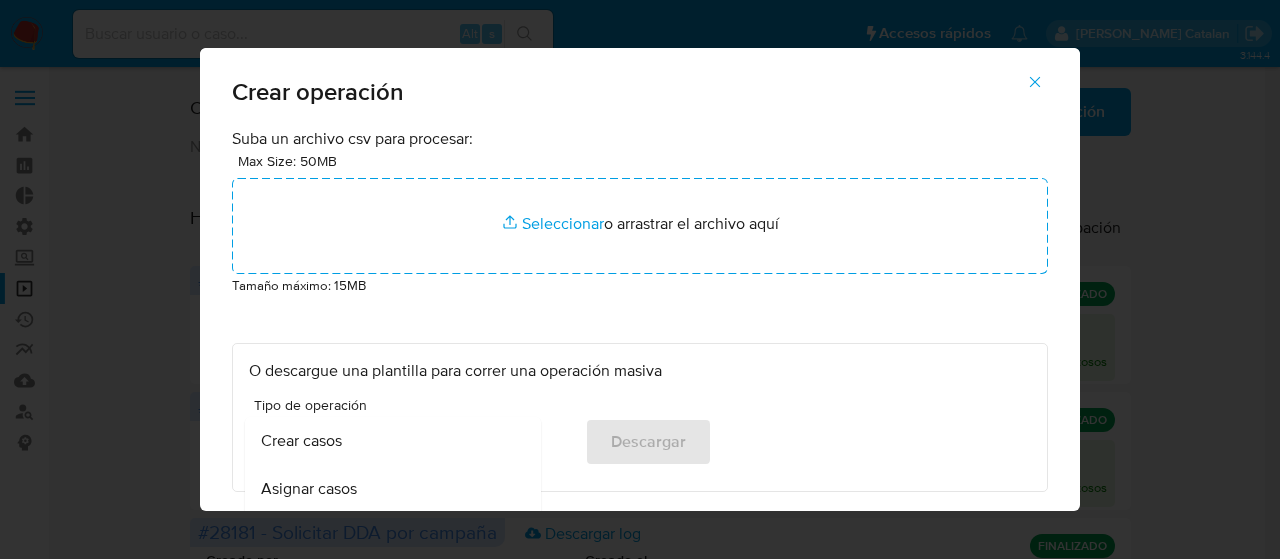 scroll, scrollTop: 4, scrollLeft: 0, axis: vertical 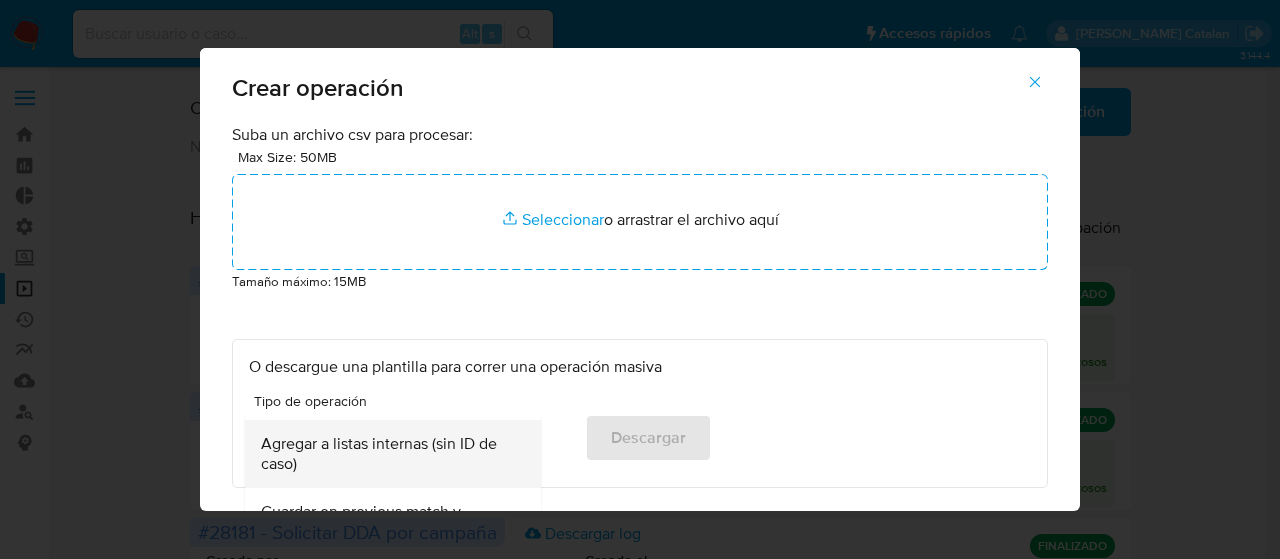 click on "Agregar a listas internas (sin ID de caso)" at bounding box center (387, 454) 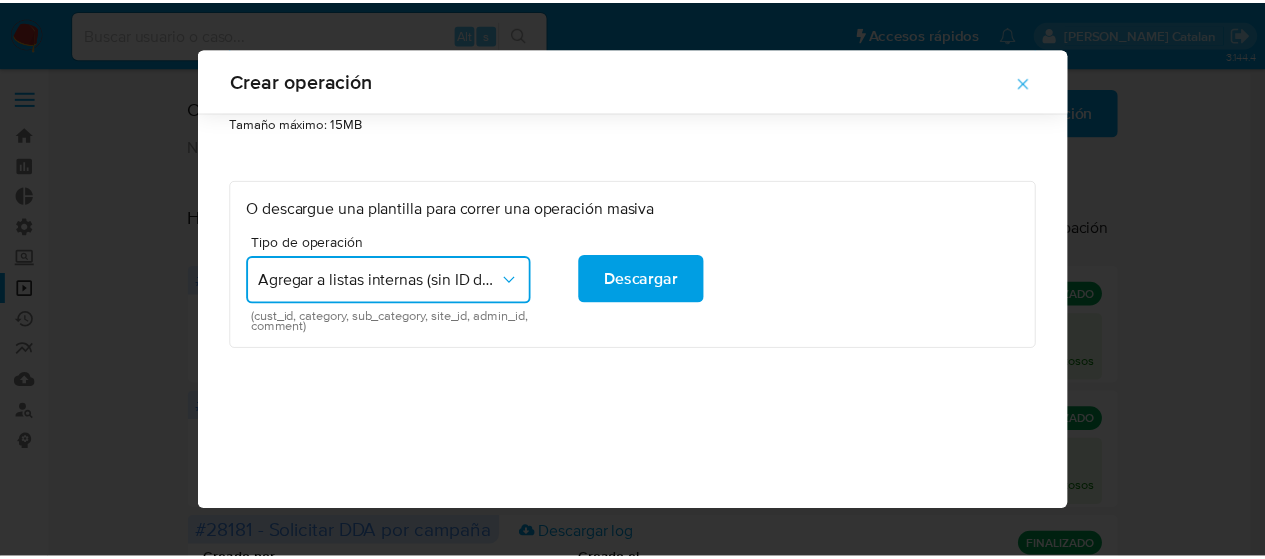 scroll, scrollTop: 0, scrollLeft: 0, axis: both 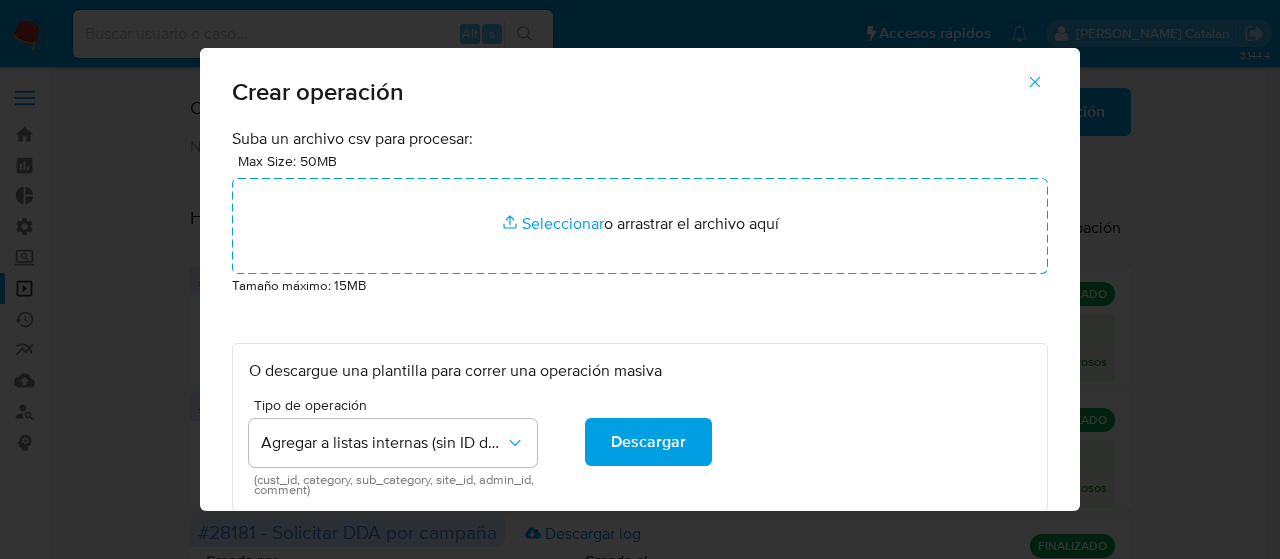 click on "Crear operación Suba un archivo csv para procesar: Max Size: 50MB Seleccionar archivos Seleccionar  o arrastrar el archivo aquí Tamaño máximo: 15MB O descargue una plantilla para correr una operación masiva Tipo de operación Agregar a listas internas (sin ID de caso) (cust_id, category, sub_category, site_id, admin_id, comment) Descargar" at bounding box center [640, 279] 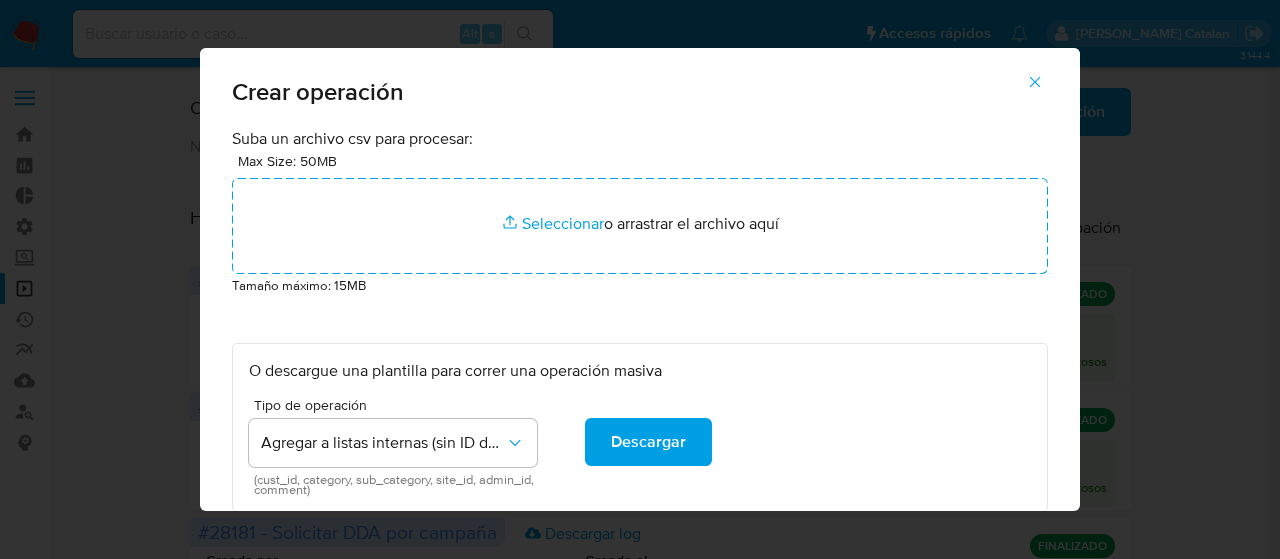 click 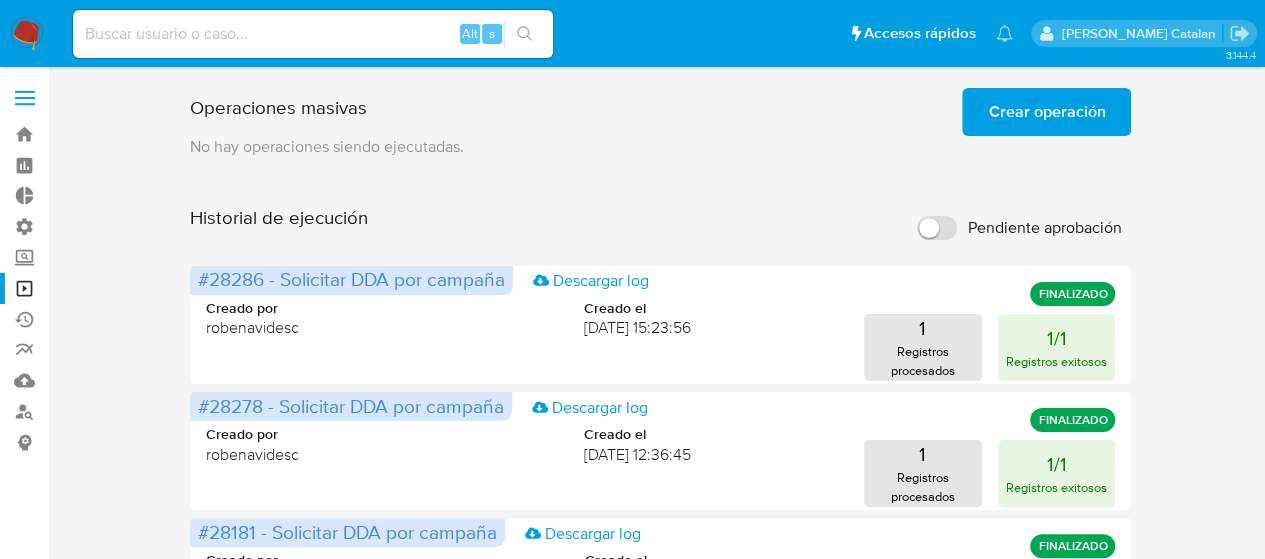 click on "Crear operación" at bounding box center [1046, 112] 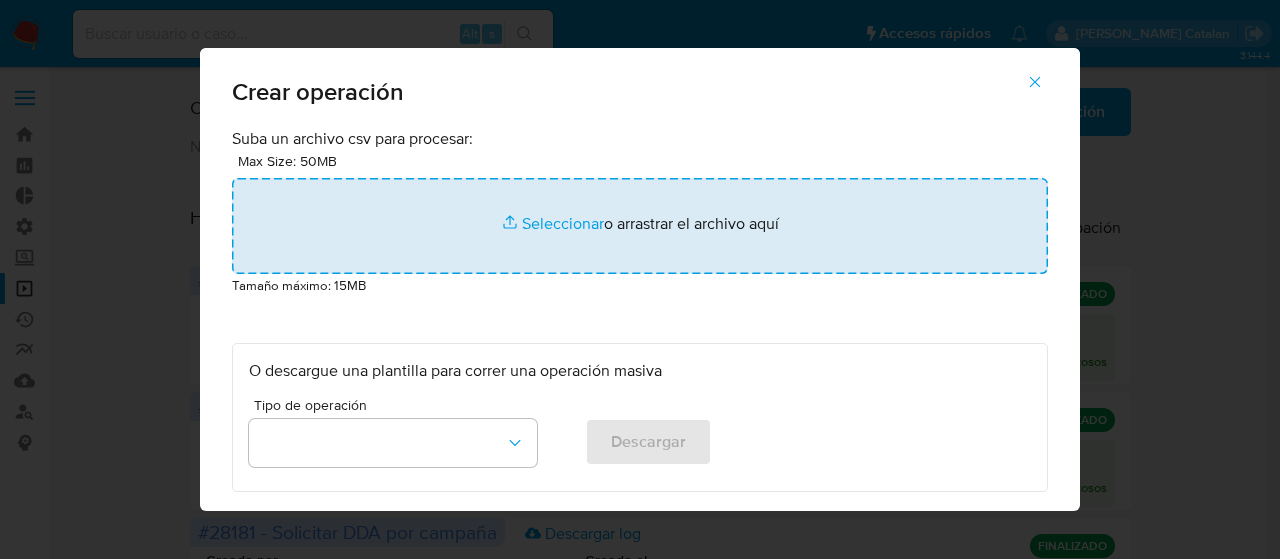 click at bounding box center [640, 226] 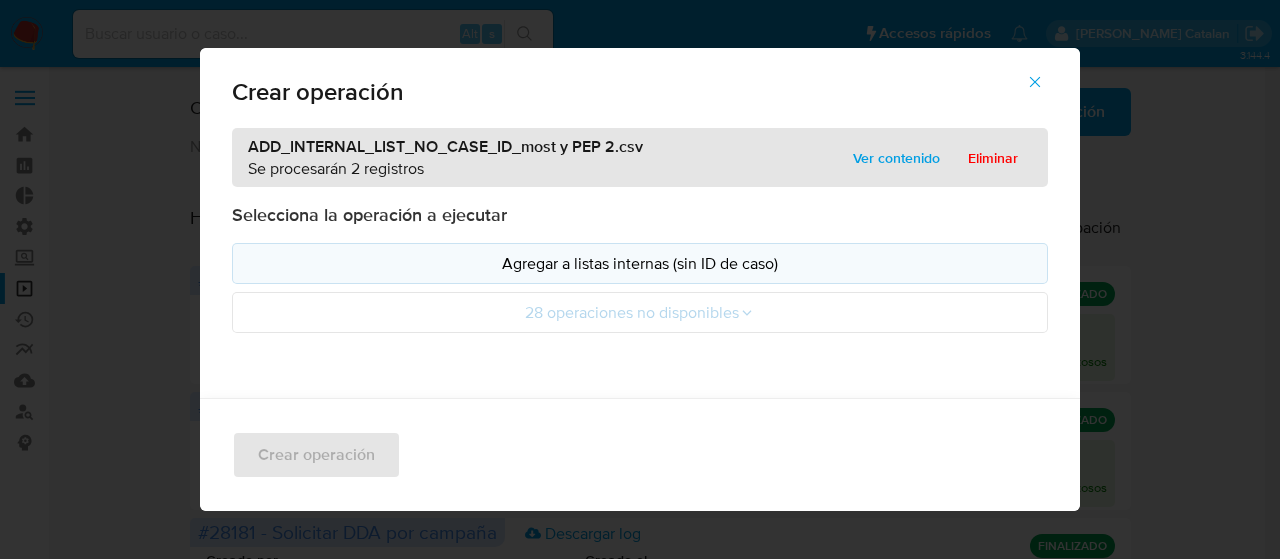 click on "Agregar a listas internas (sin ID de caso)" at bounding box center [640, 263] 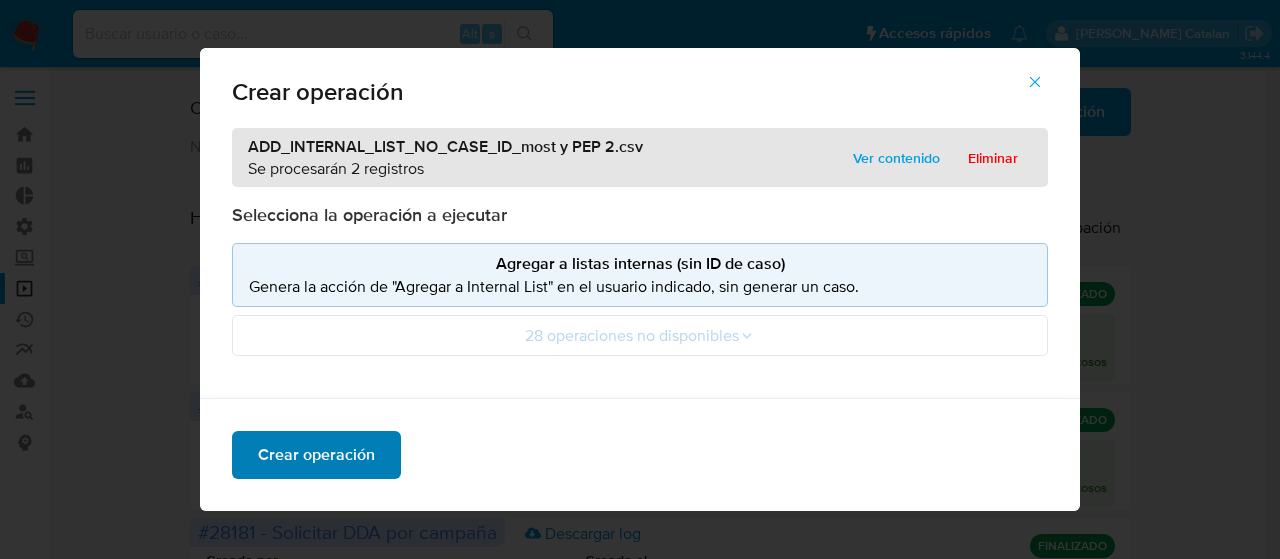 click on "Crear operación" at bounding box center [316, 455] 